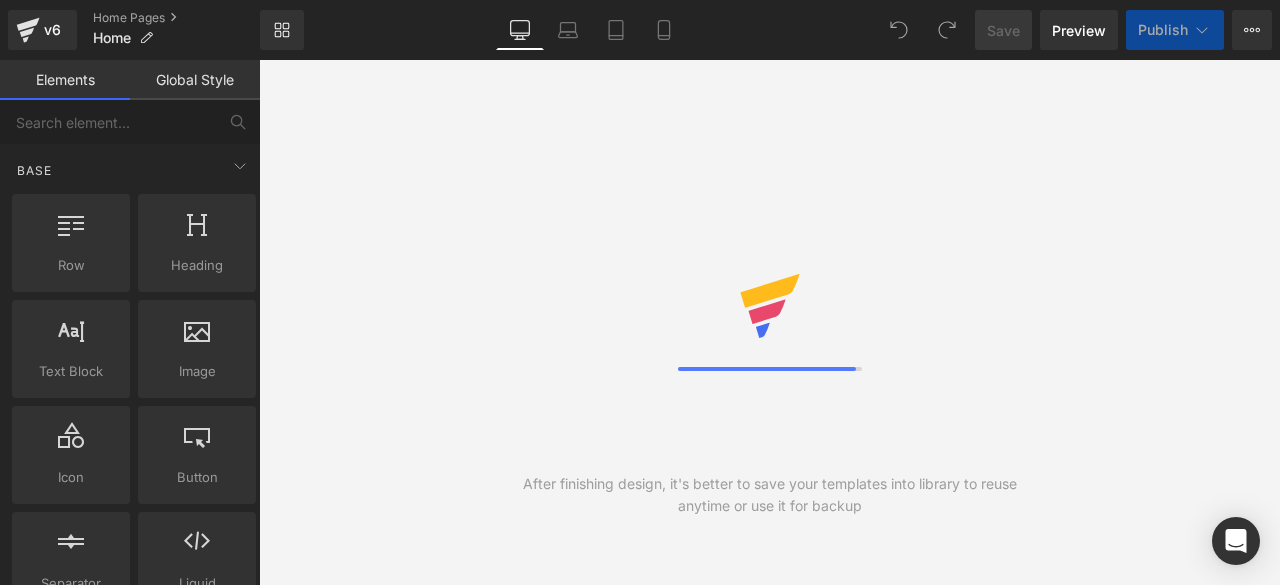 scroll, scrollTop: 0, scrollLeft: 0, axis: both 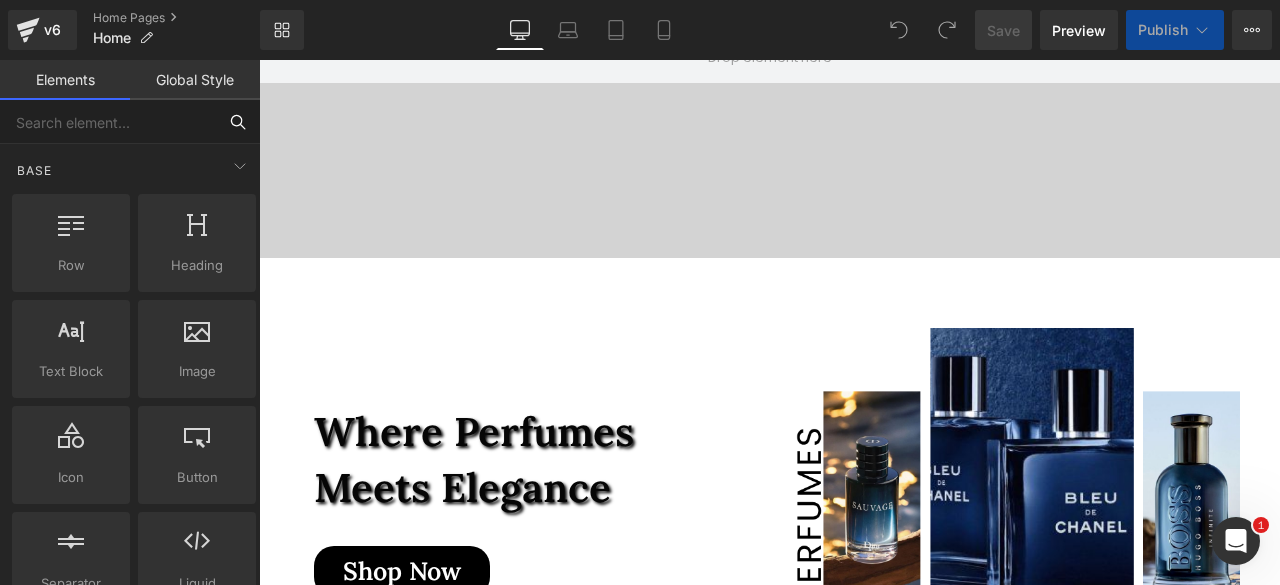 click at bounding box center (108, 122) 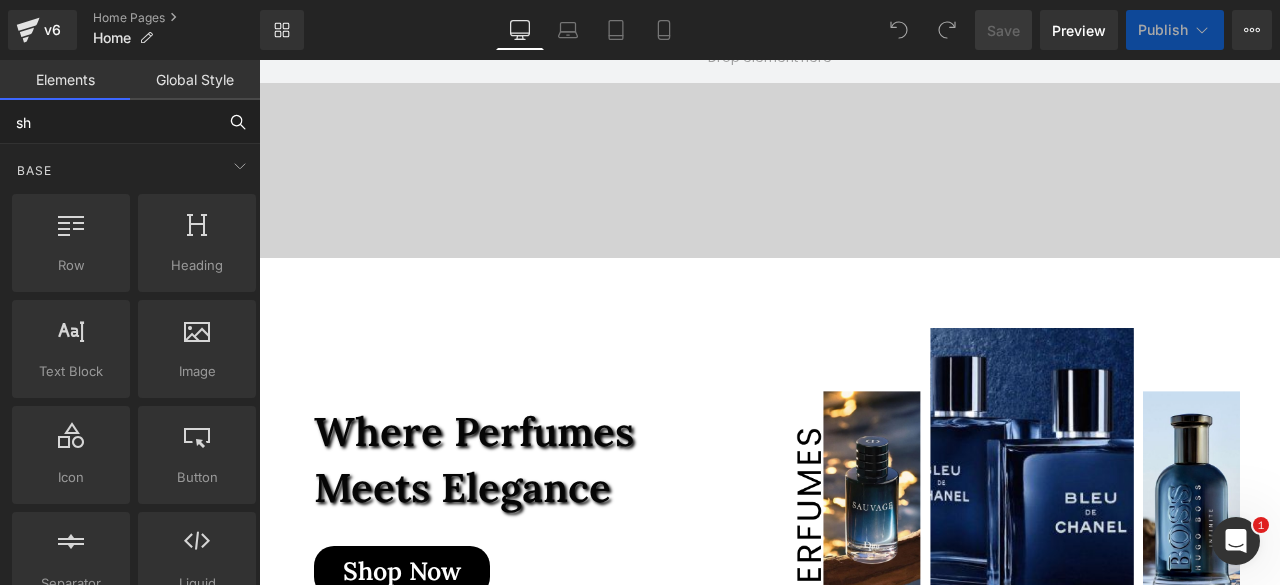 scroll, scrollTop: 7539, scrollLeft: 0, axis: vertical 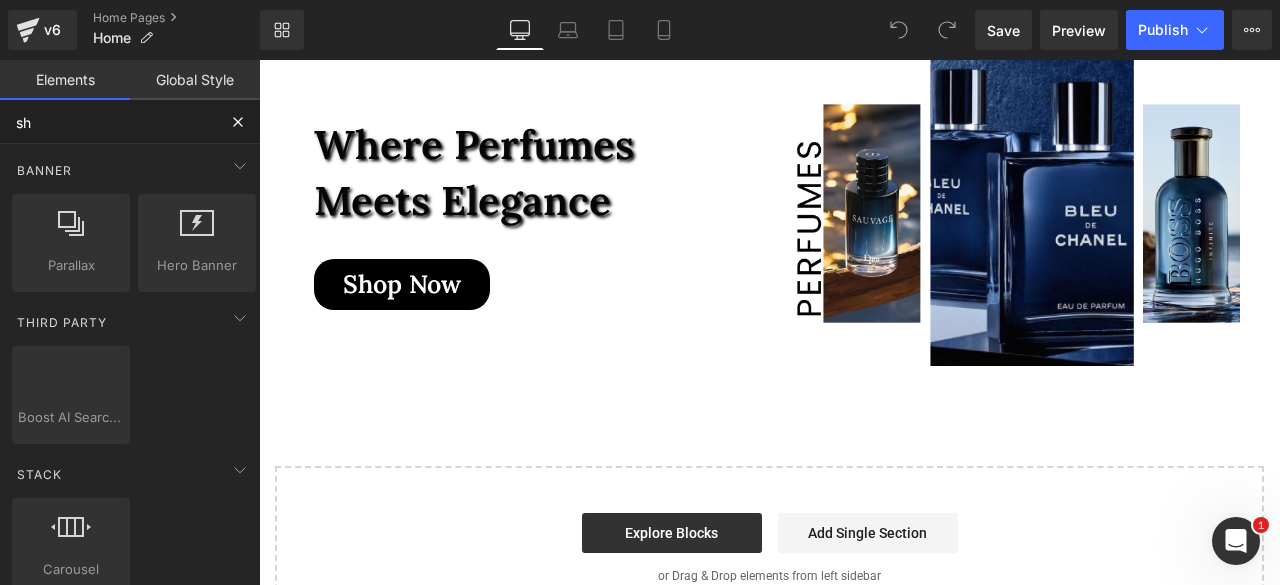 type on "s" 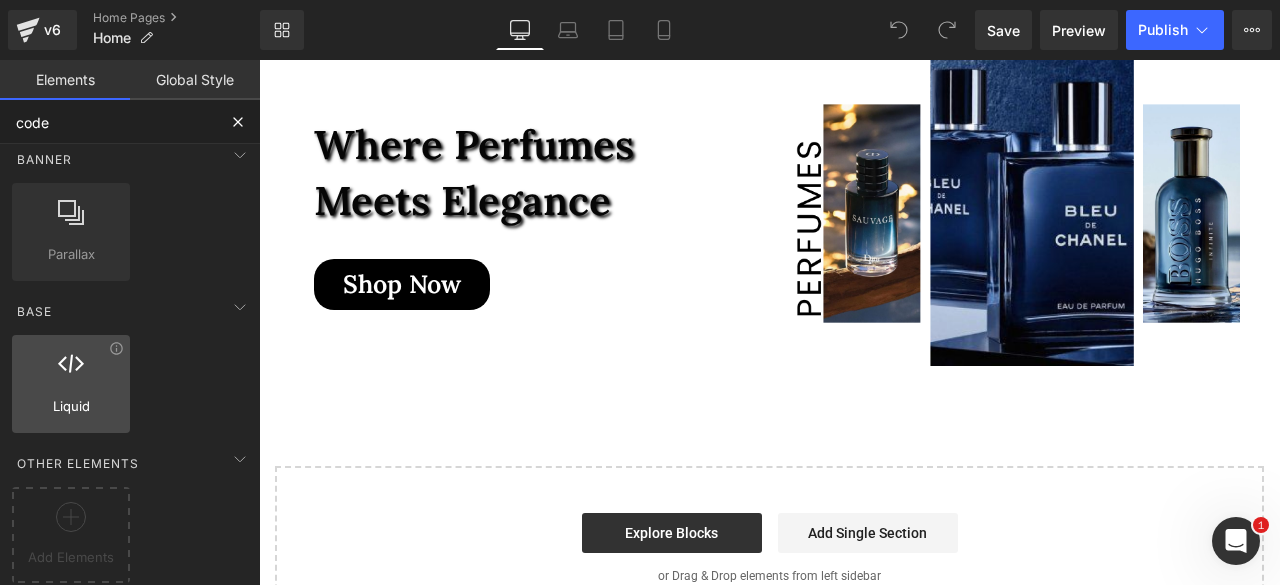 scroll, scrollTop: 174, scrollLeft: 0, axis: vertical 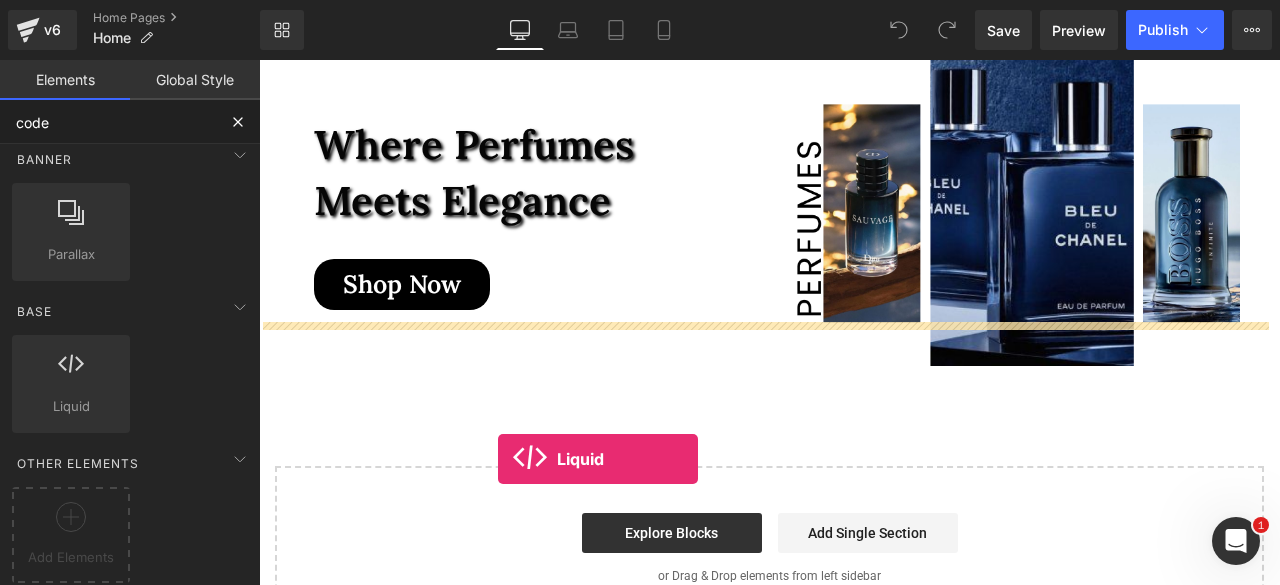 drag, startPoint x: 323, startPoint y: 408, endPoint x: 498, endPoint y: 459, distance: 182.28 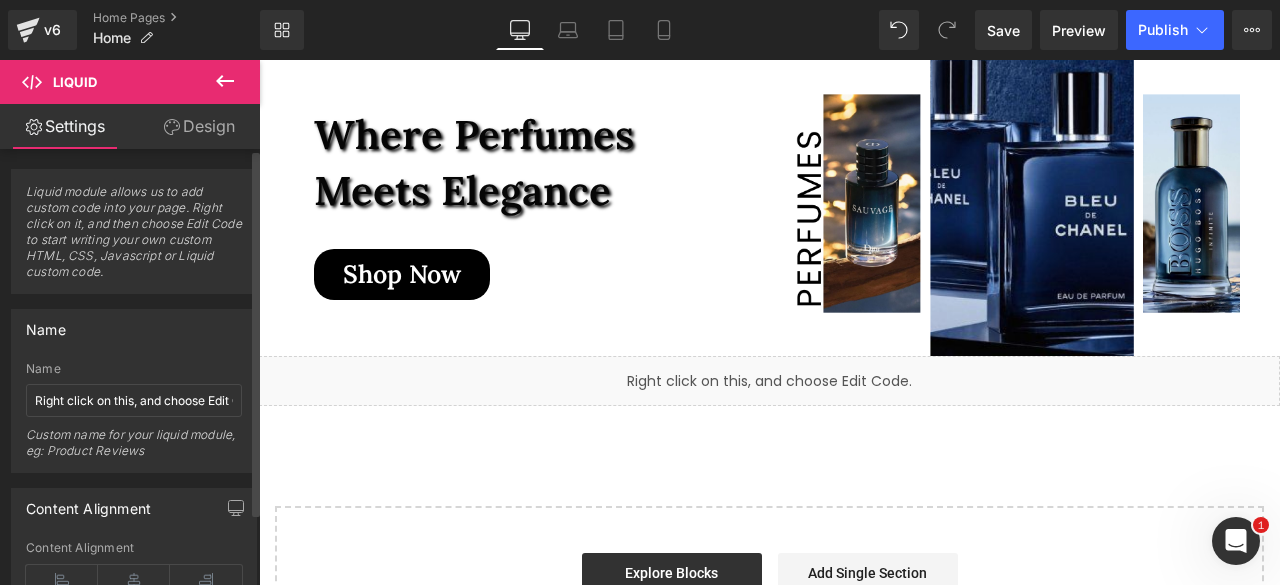 scroll, scrollTop: 7510, scrollLeft: 0, axis: vertical 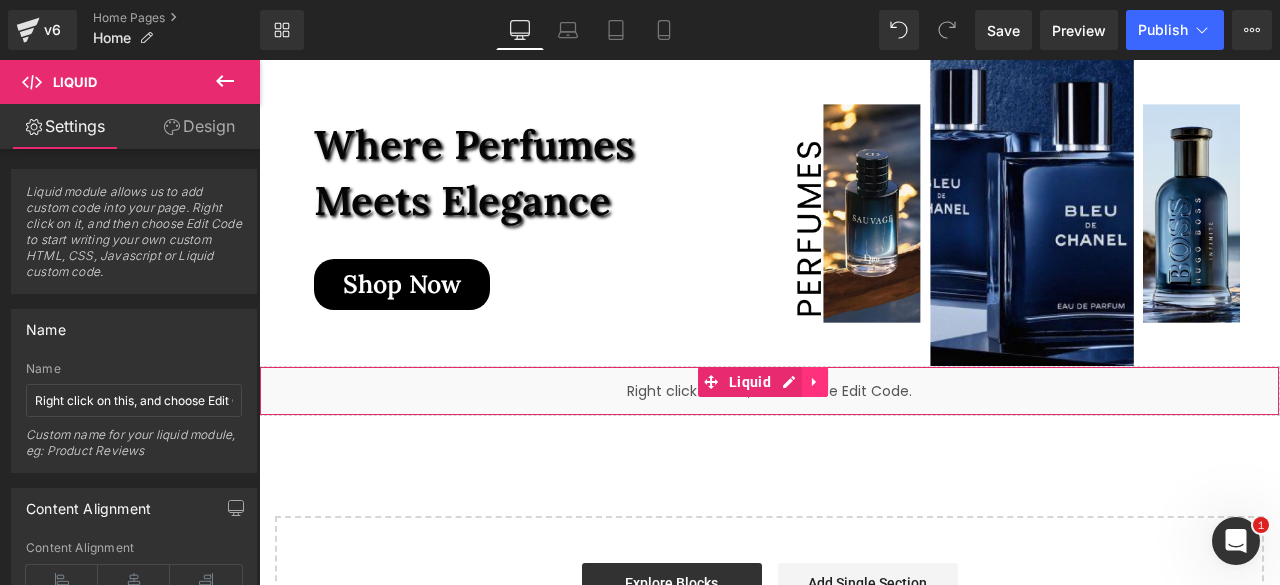 click 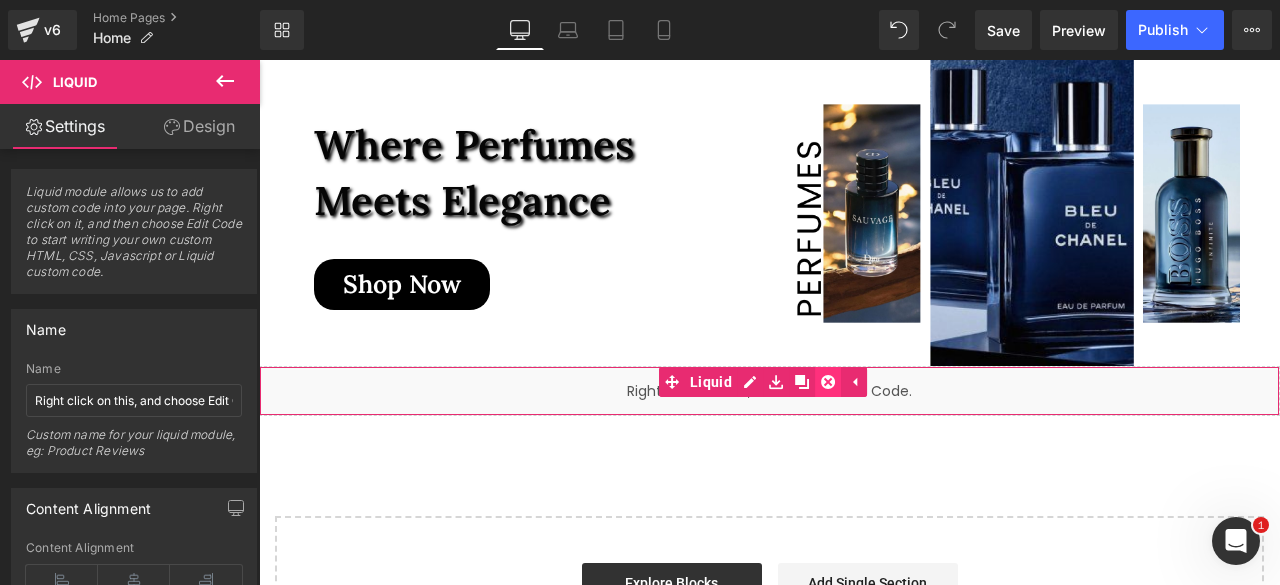click 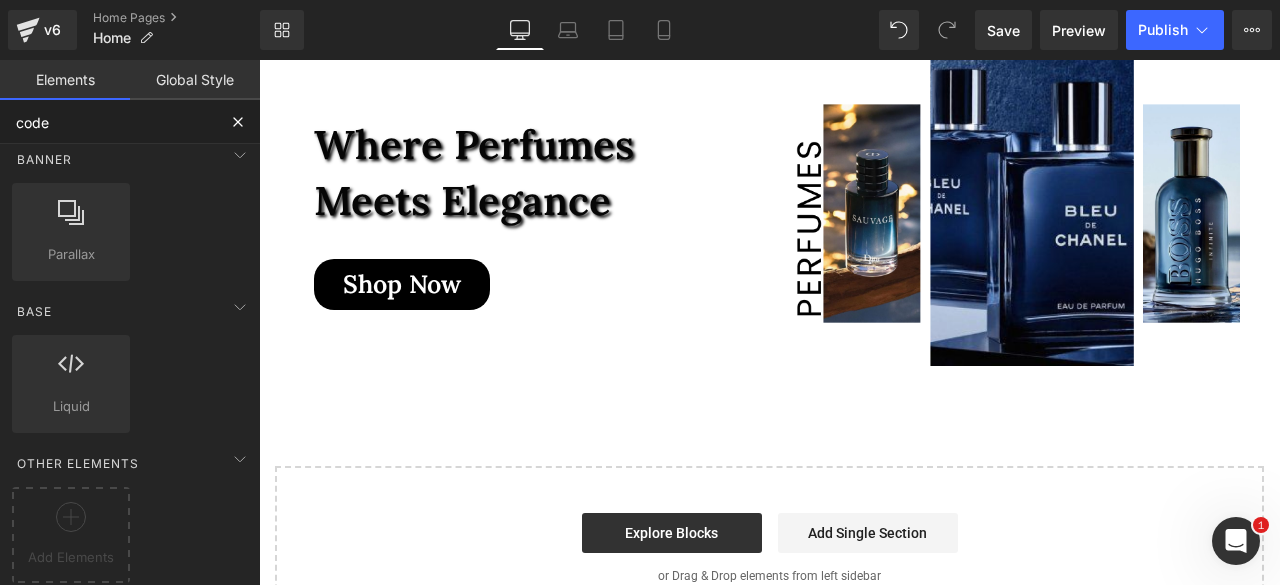 click on "code" at bounding box center (108, 122) 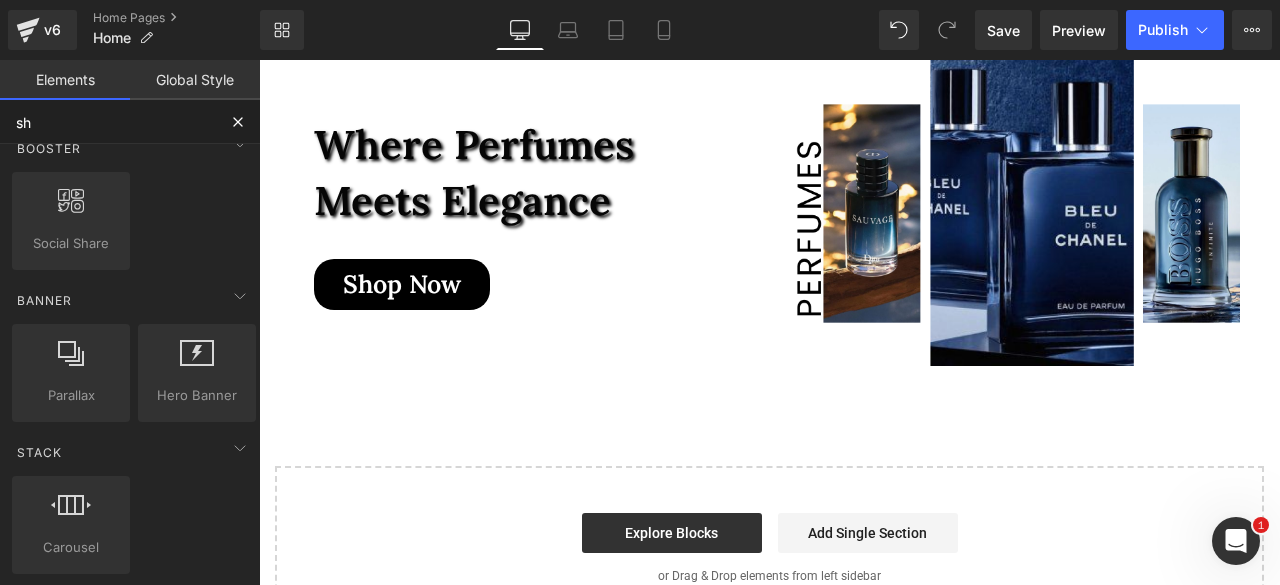 scroll, scrollTop: 0, scrollLeft: 0, axis: both 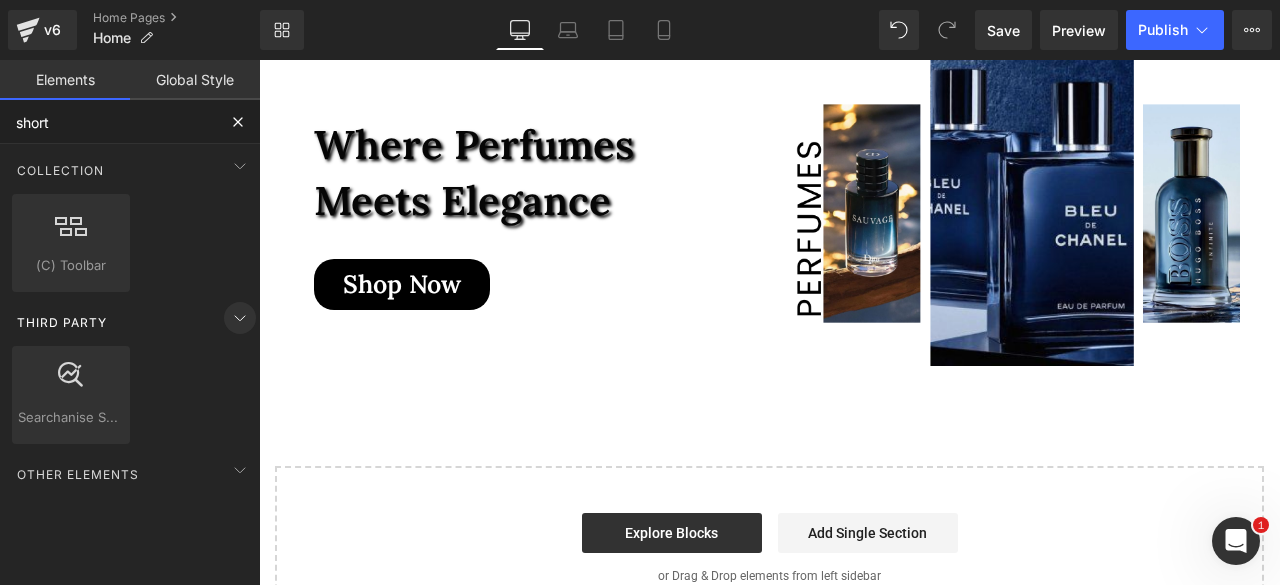 type on "short" 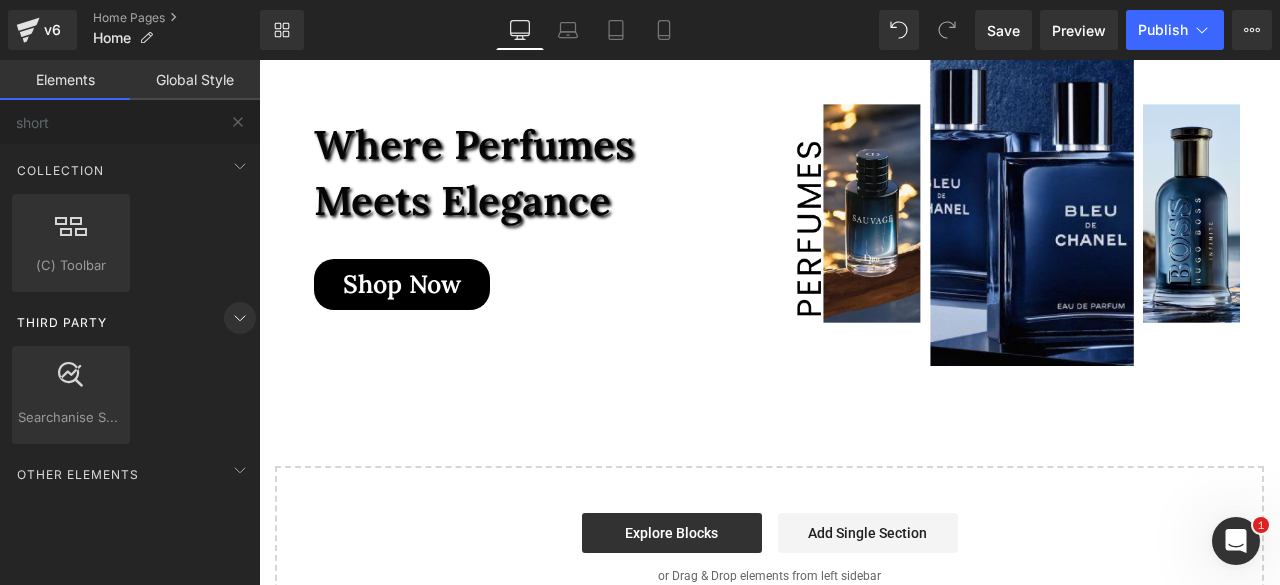 click 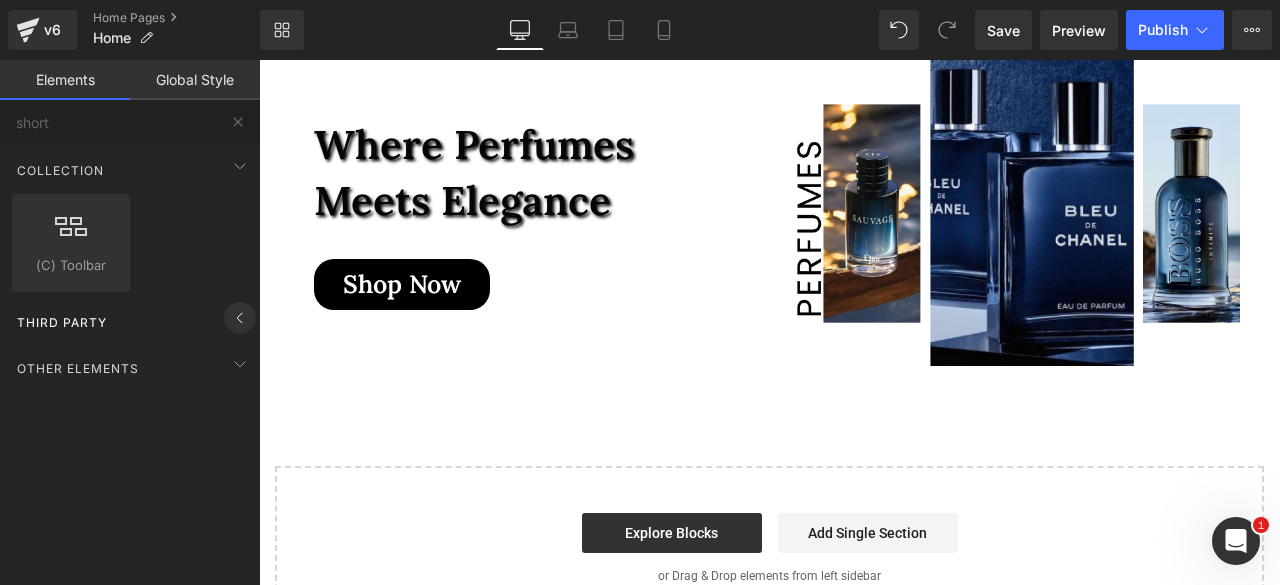 click 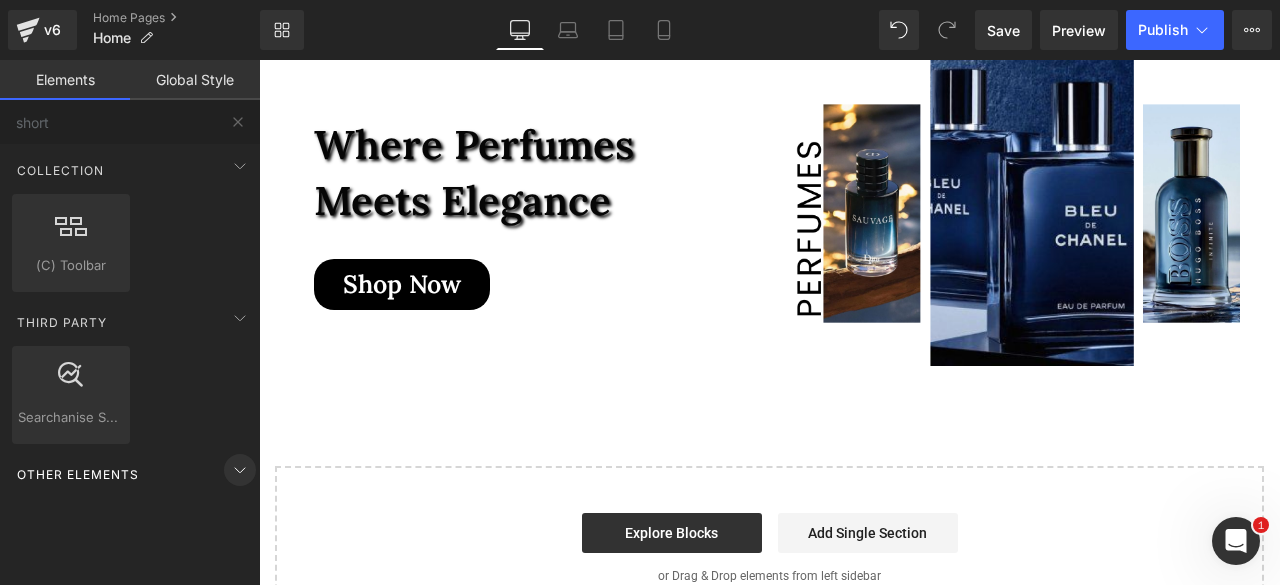 click 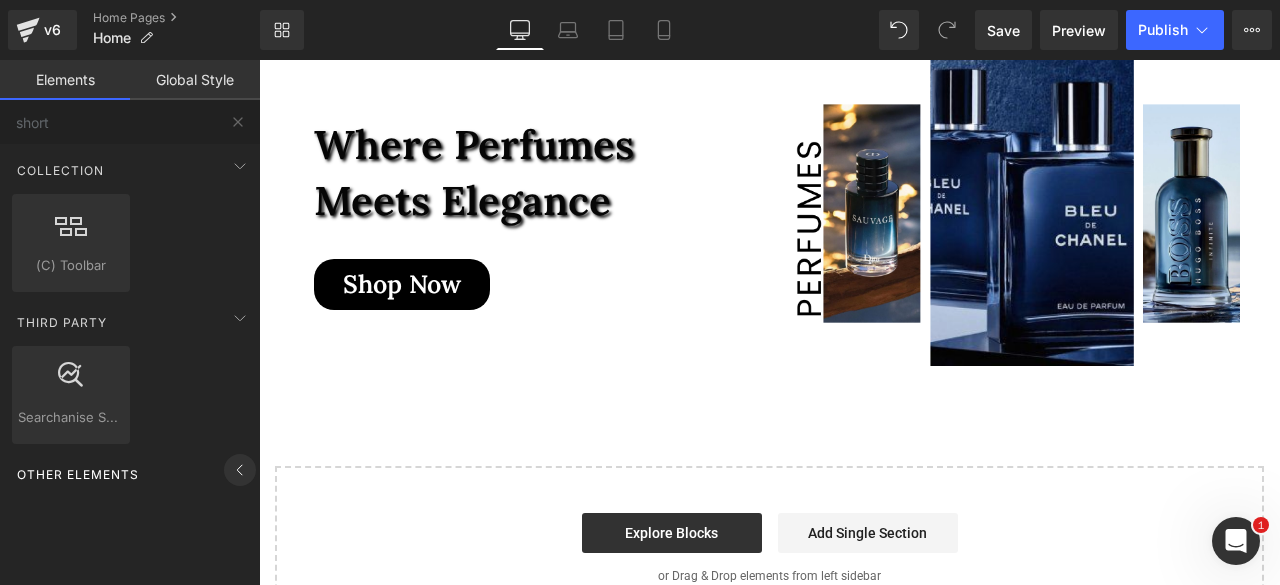 click 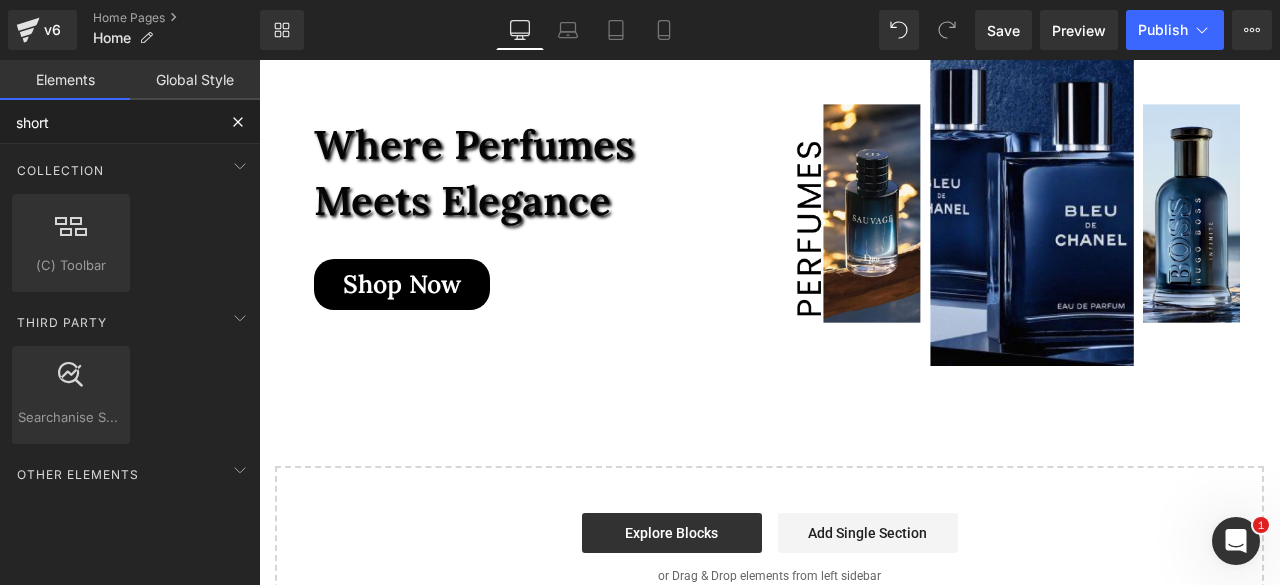 click on "short" at bounding box center [108, 122] 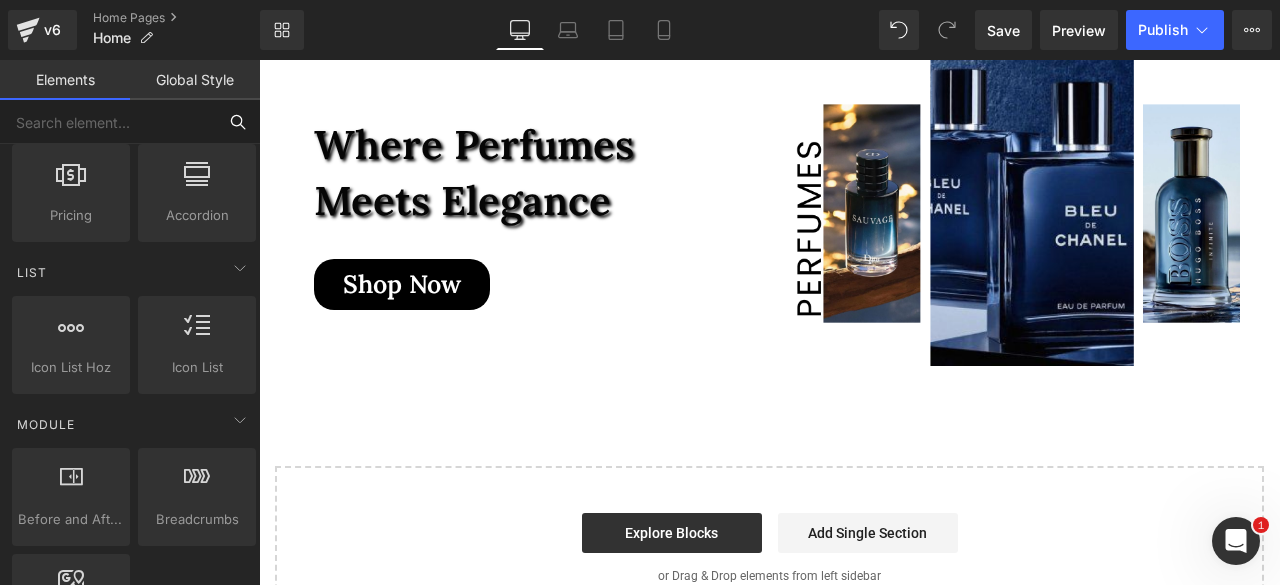 scroll, scrollTop: 779, scrollLeft: 0, axis: vertical 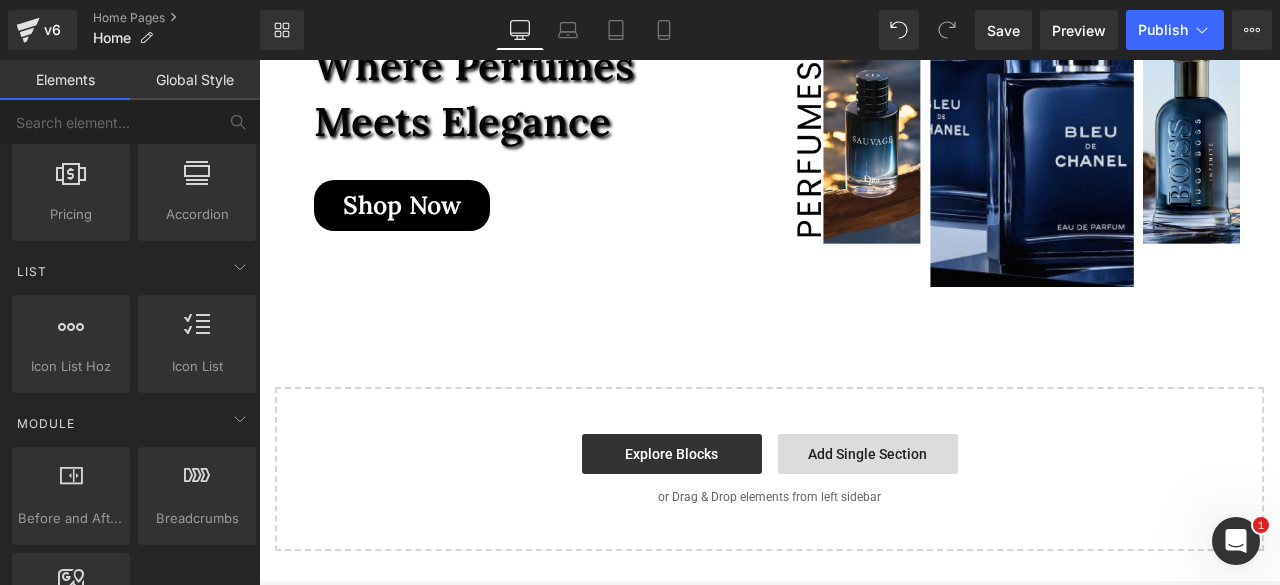 click on "Add Single Section" at bounding box center (868, 454) 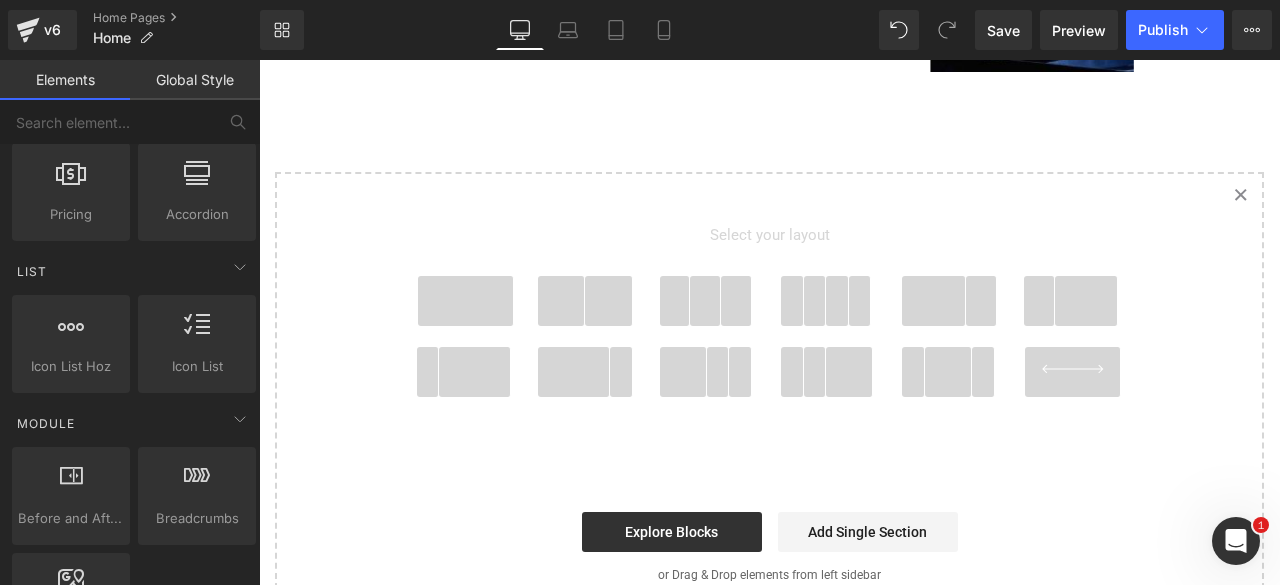 scroll, scrollTop: 7829, scrollLeft: 0, axis: vertical 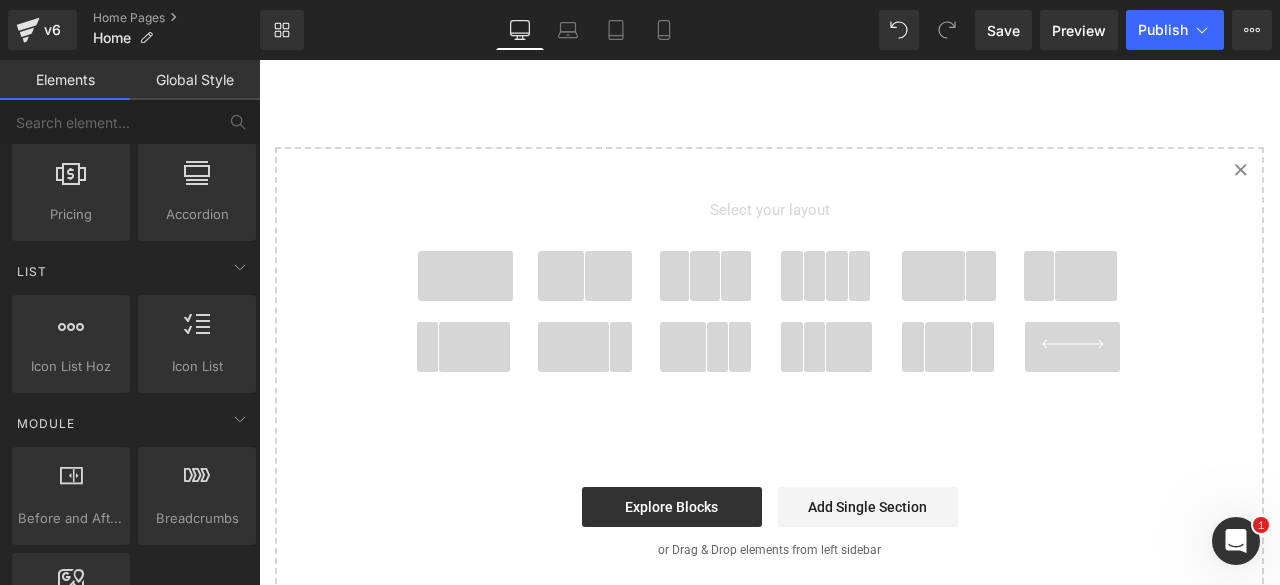 click on "Select your layout" at bounding box center (770, 215) 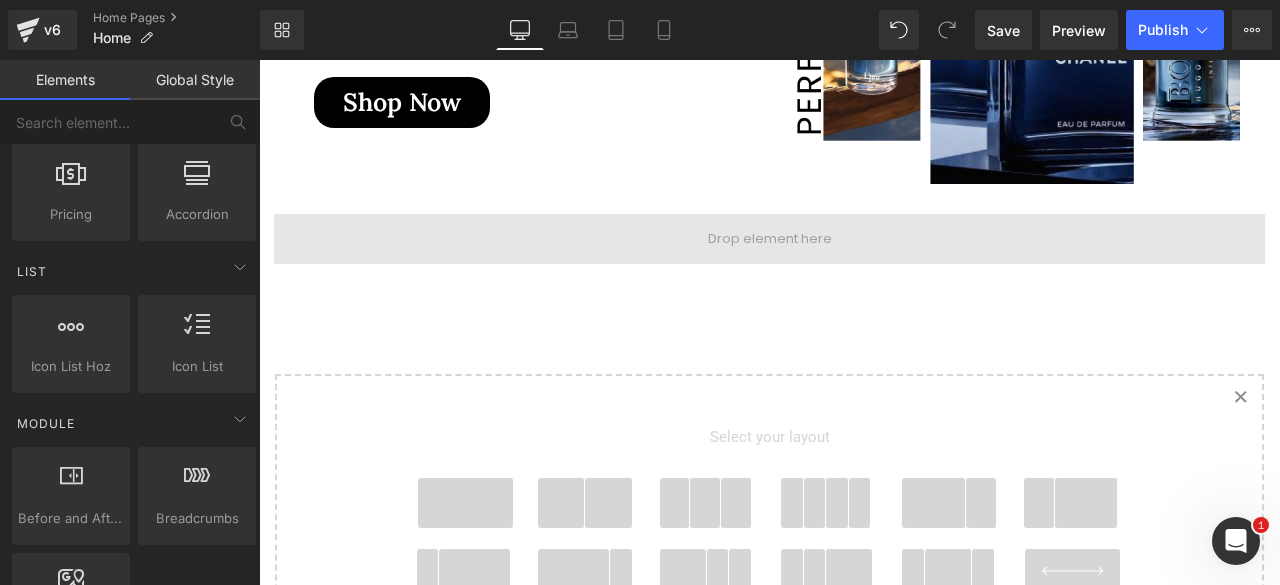 scroll, scrollTop: 7614, scrollLeft: 0, axis: vertical 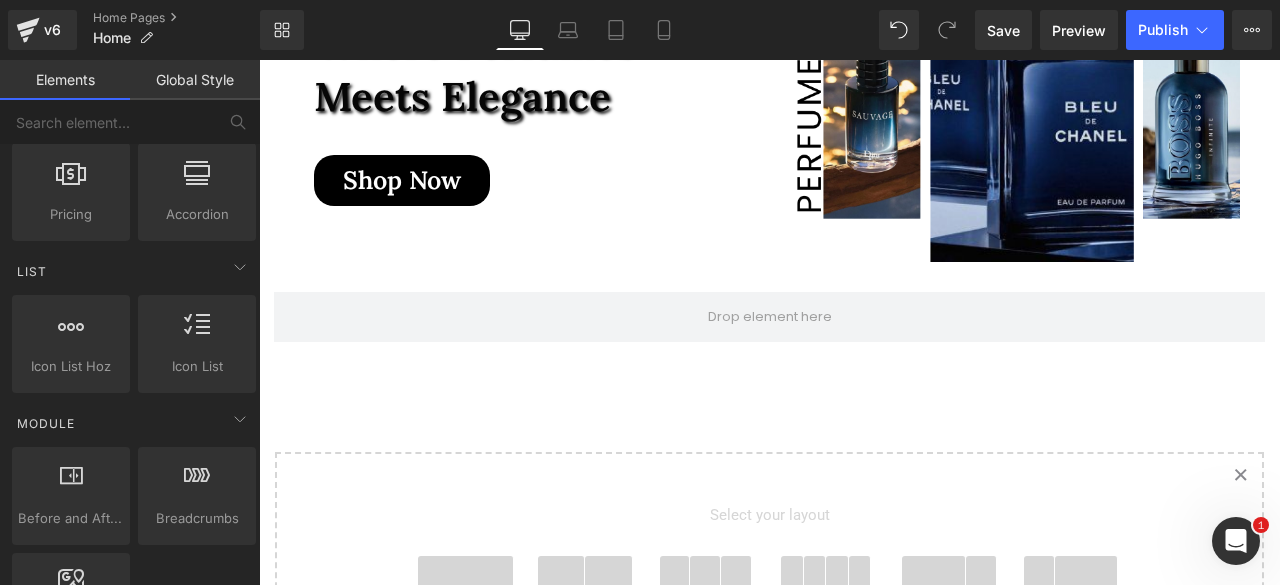click on "Created with Sketch." at bounding box center (1240, 476) 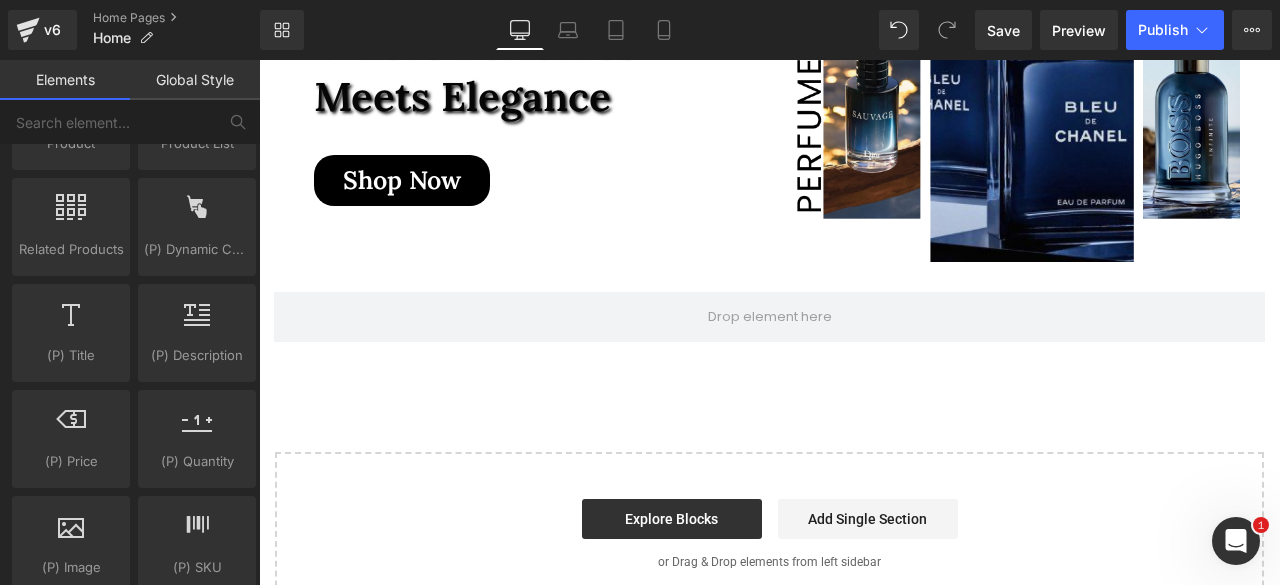scroll, scrollTop: 1824, scrollLeft: 0, axis: vertical 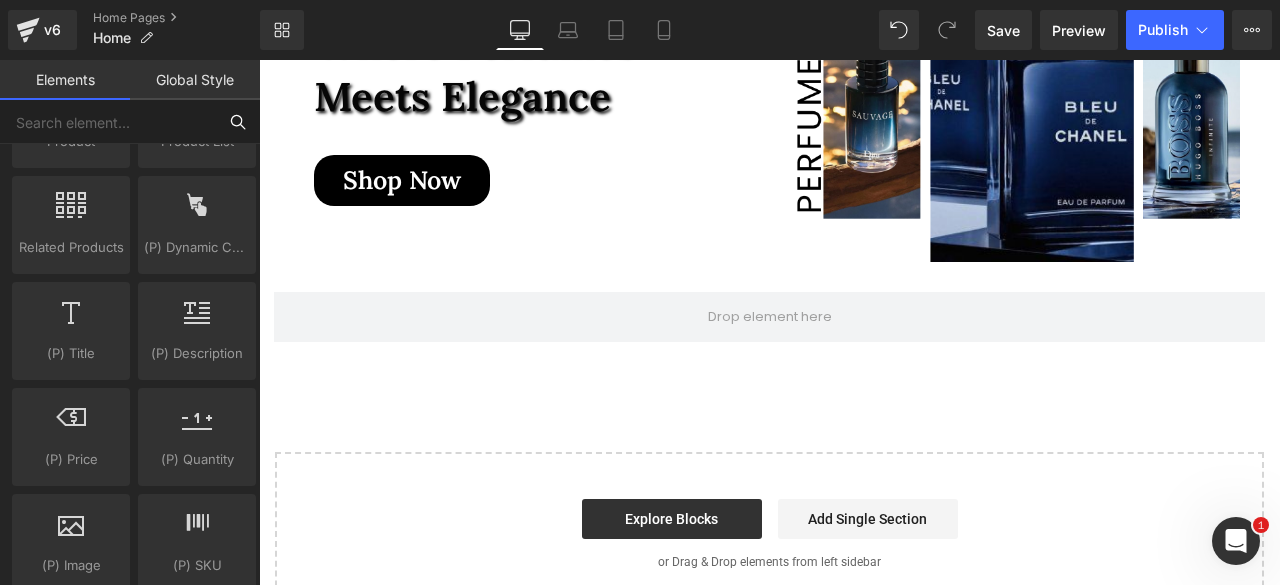 click at bounding box center [108, 122] 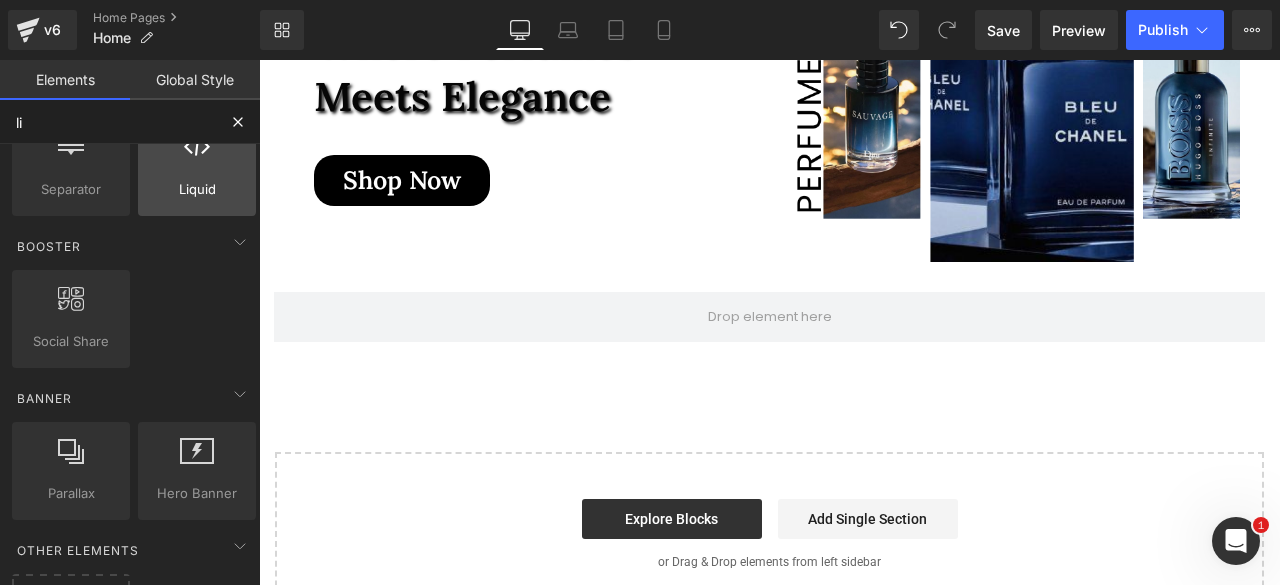 scroll, scrollTop: 734, scrollLeft: 0, axis: vertical 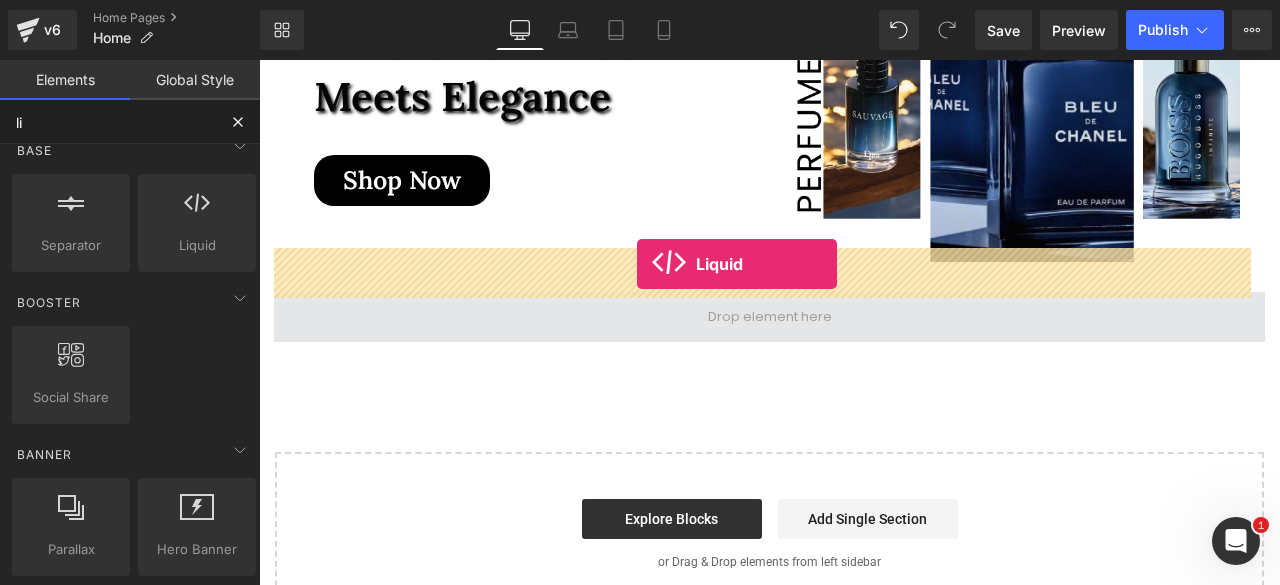 drag, startPoint x: 568, startPoint y: 284, endPoint x: 635, endPoint y: 264, distance: 69.92139 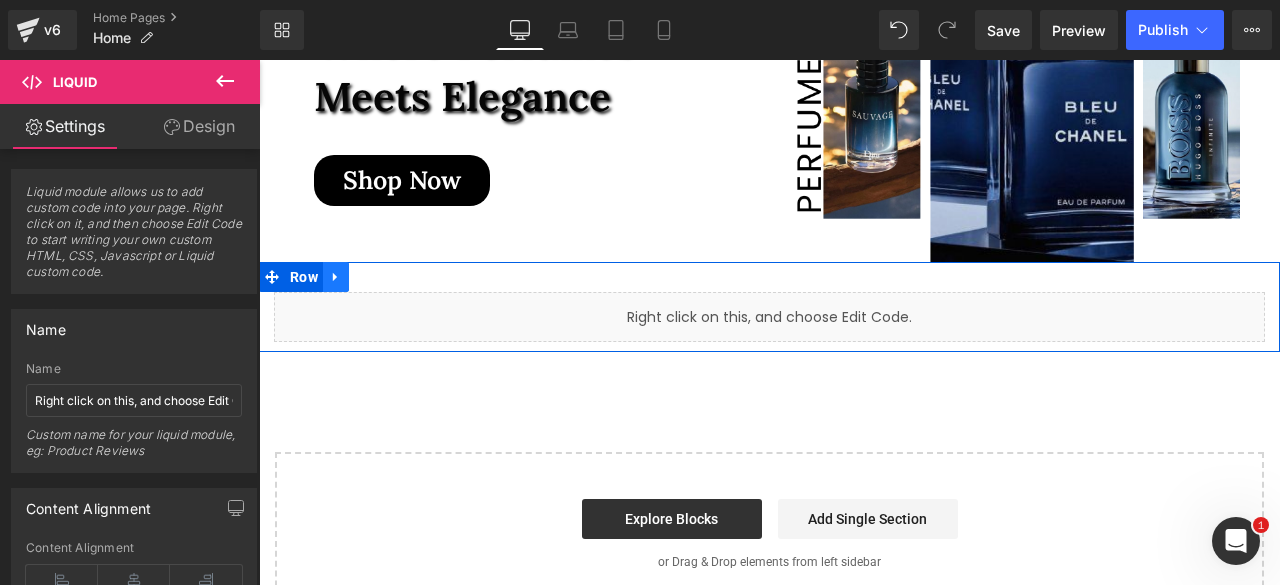 click 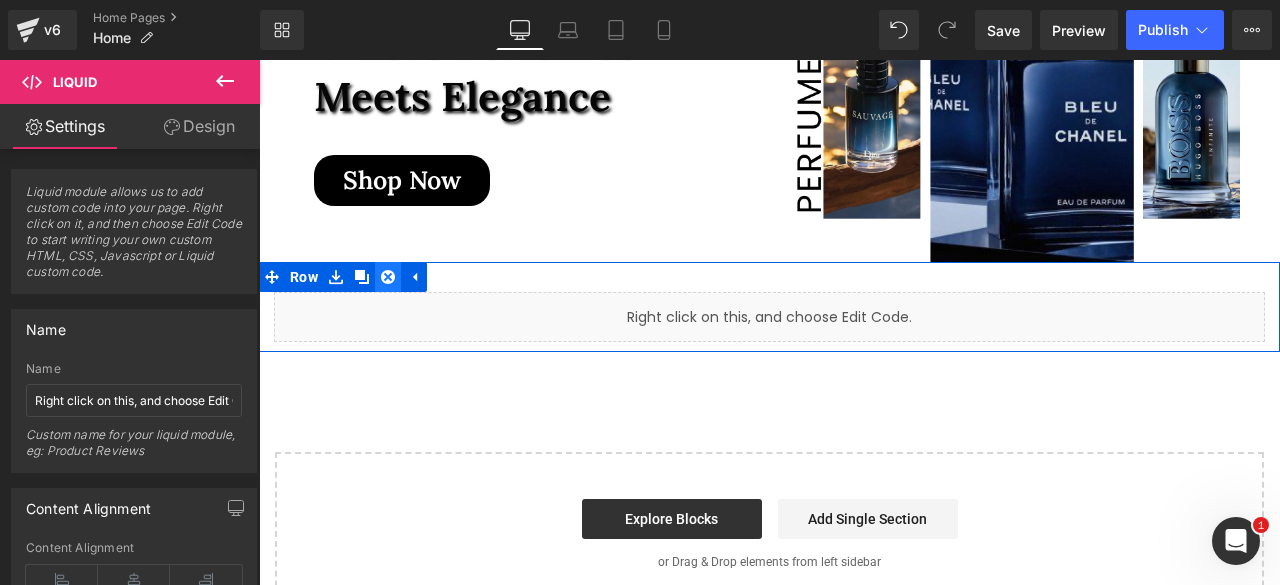 click 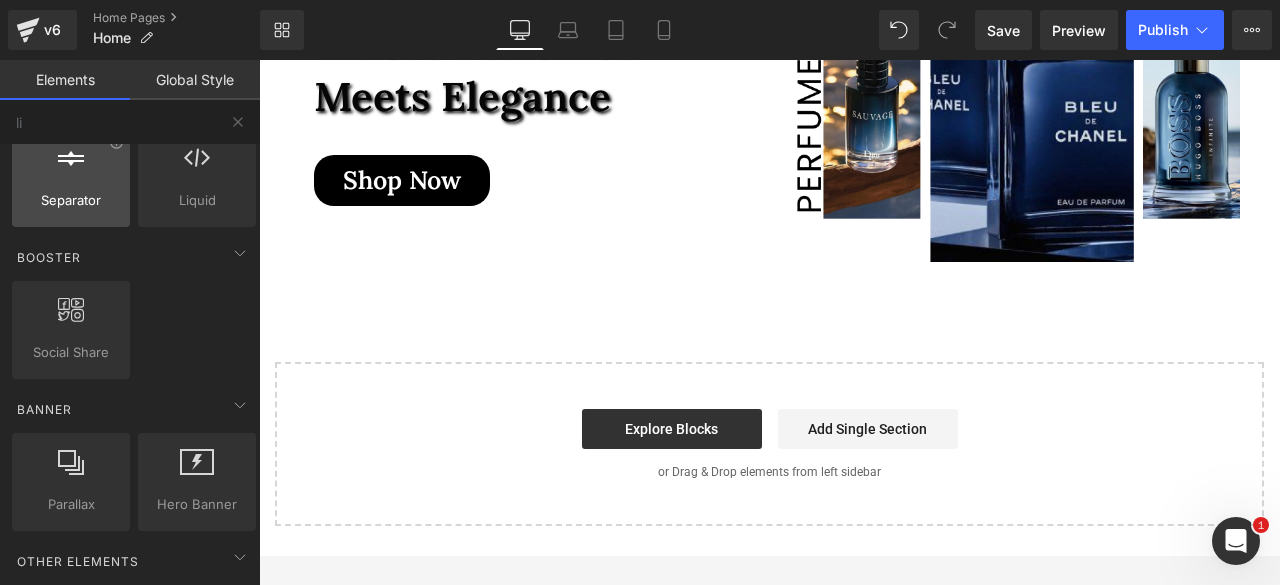 scroll, scrollTop: 778, scrollLeft: 0, axis: vertical 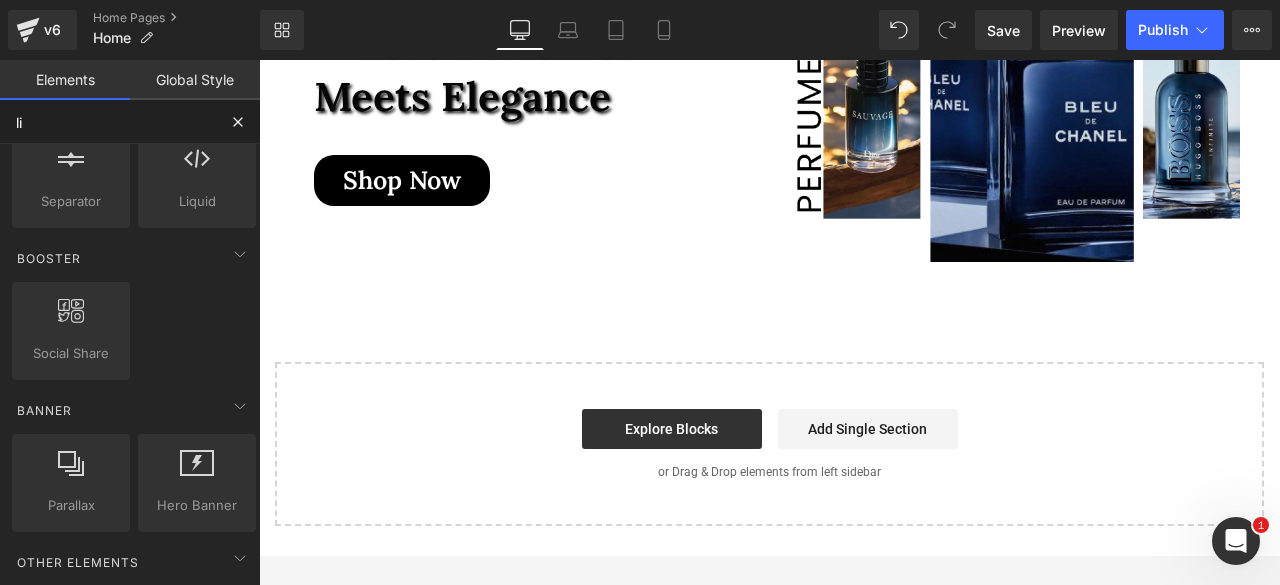 click on "li" at bounding box center (108, 122) 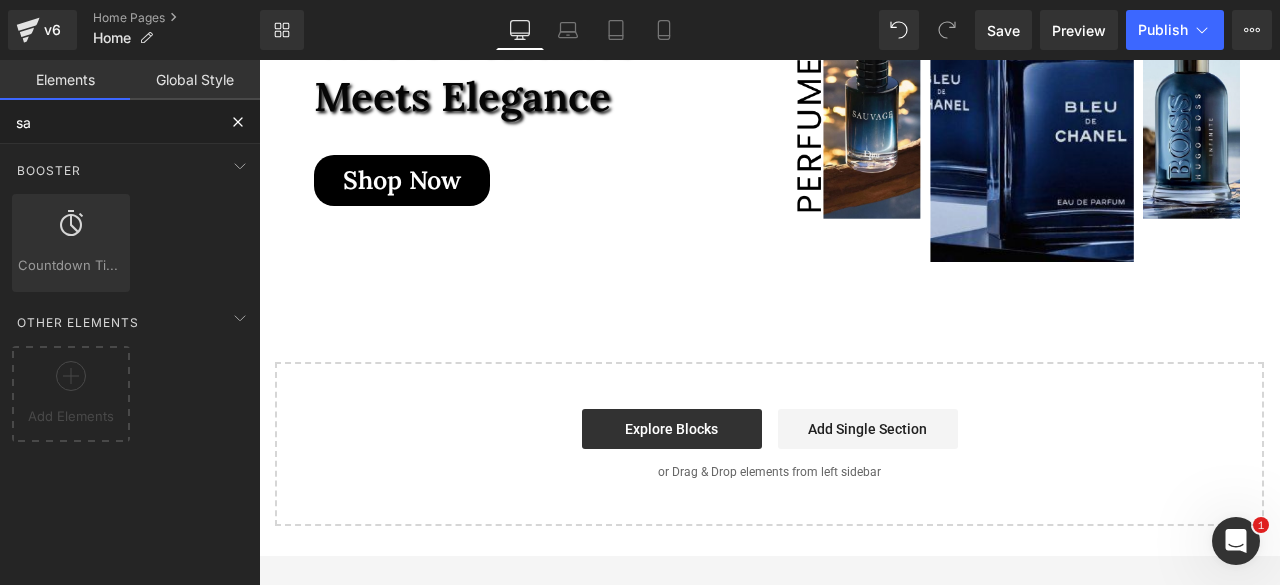 scroll, scrollTop: 0, scrollLeft: 0, axis: both 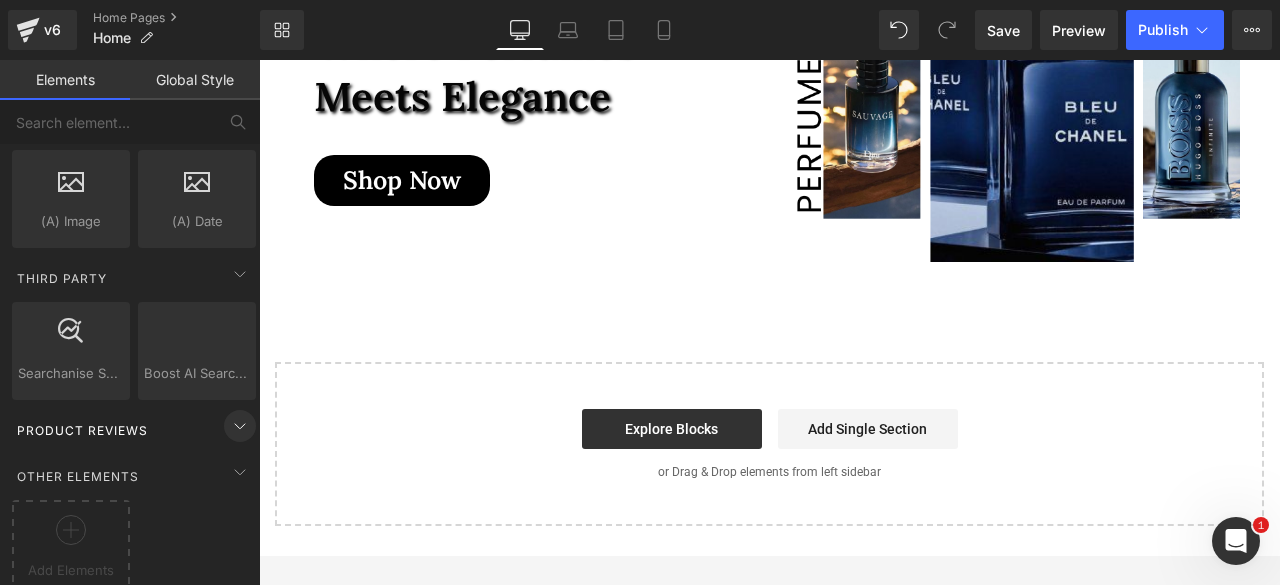click 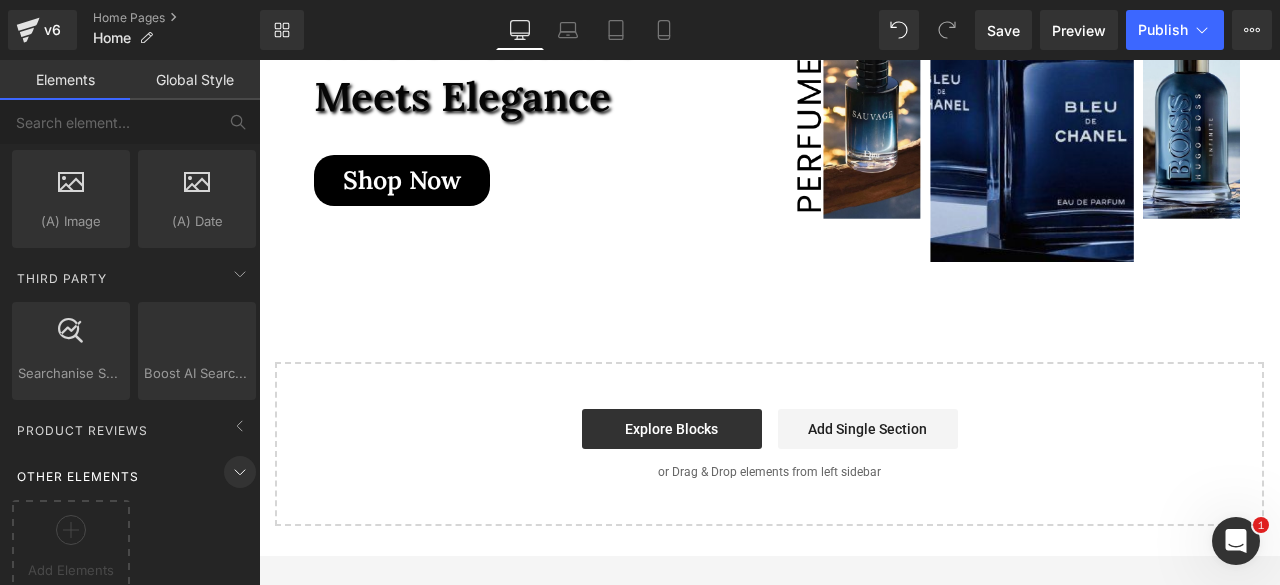 click 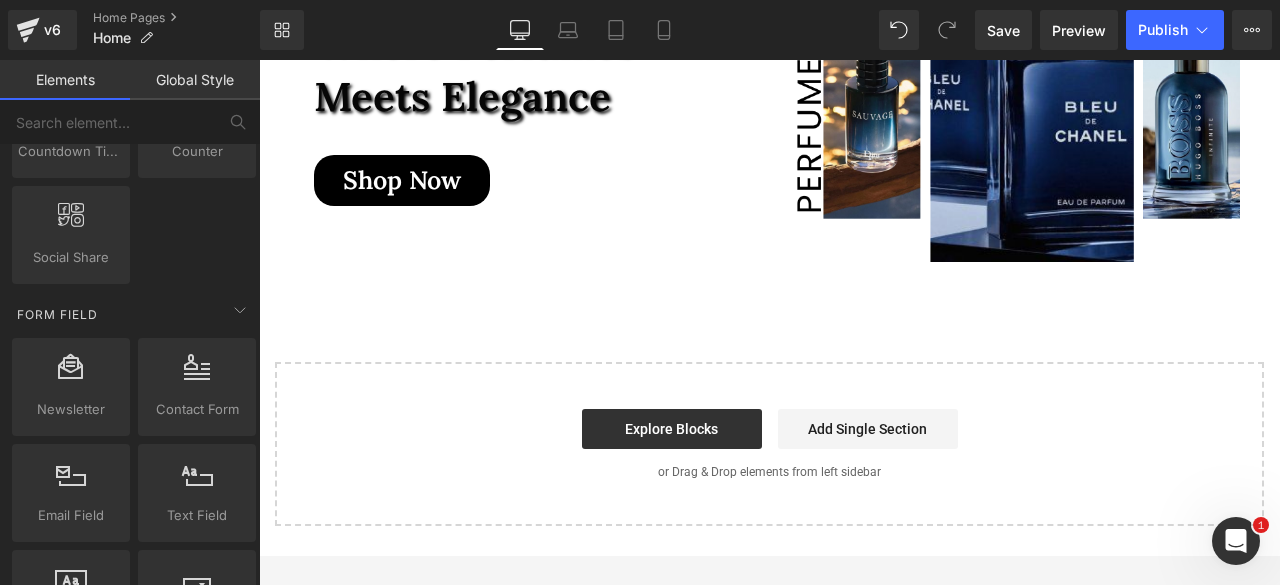 scroll, scrollTop: 2702, scrollLeft: 0, axis: vertical 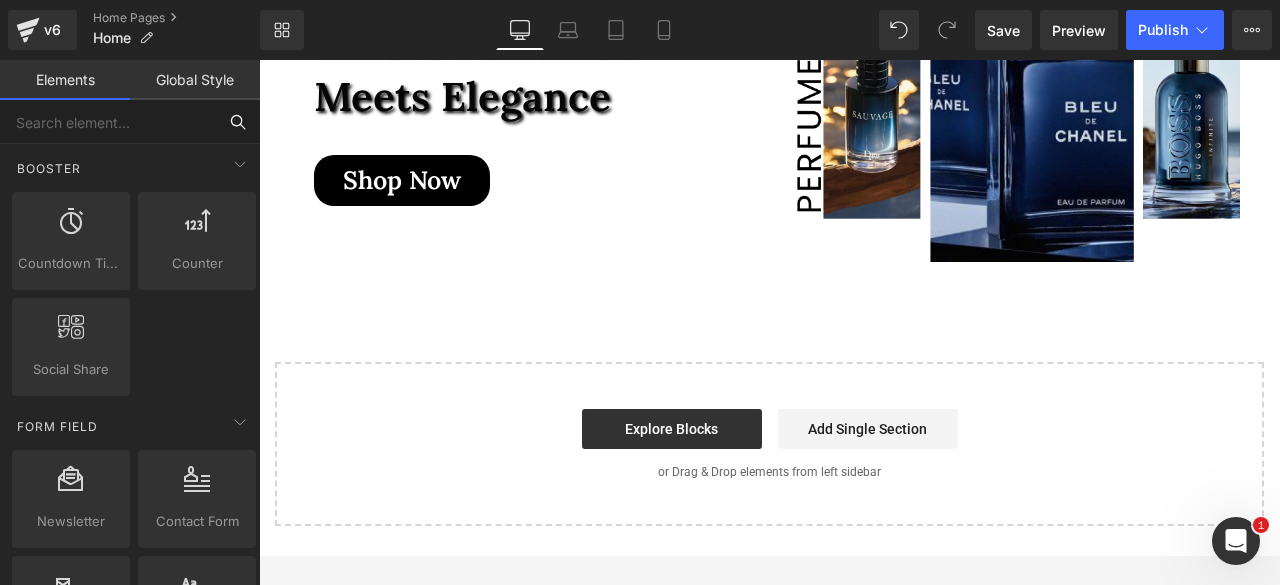 click at bounding box center (108, 122) 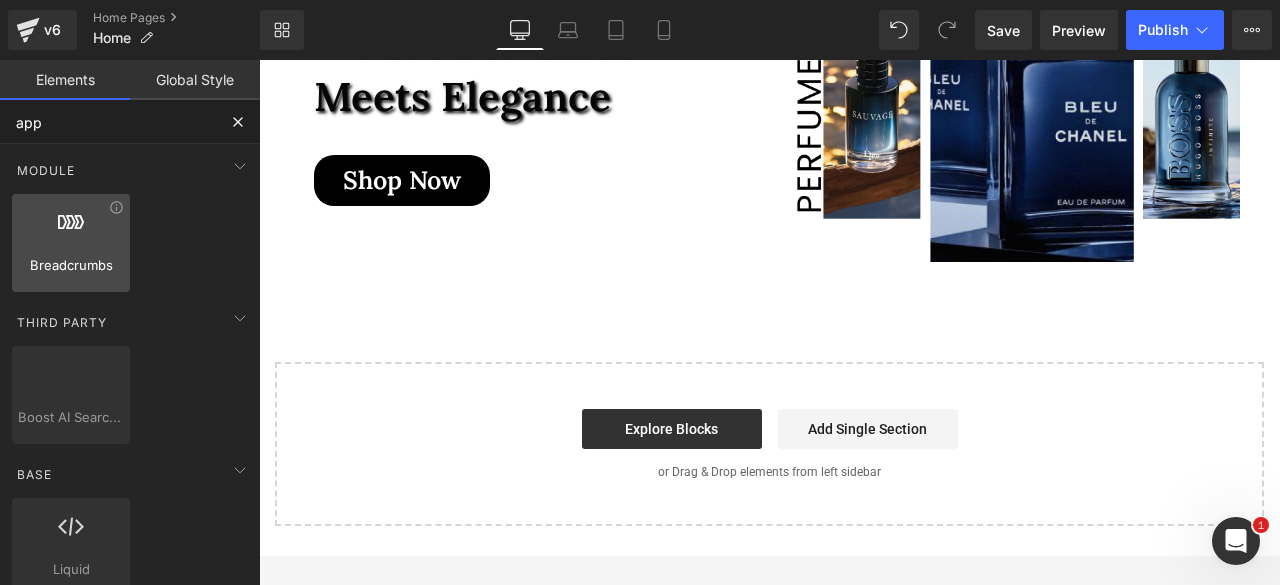 scroll, scrollTop: 70, scrollLeft: 0, axis: vertical 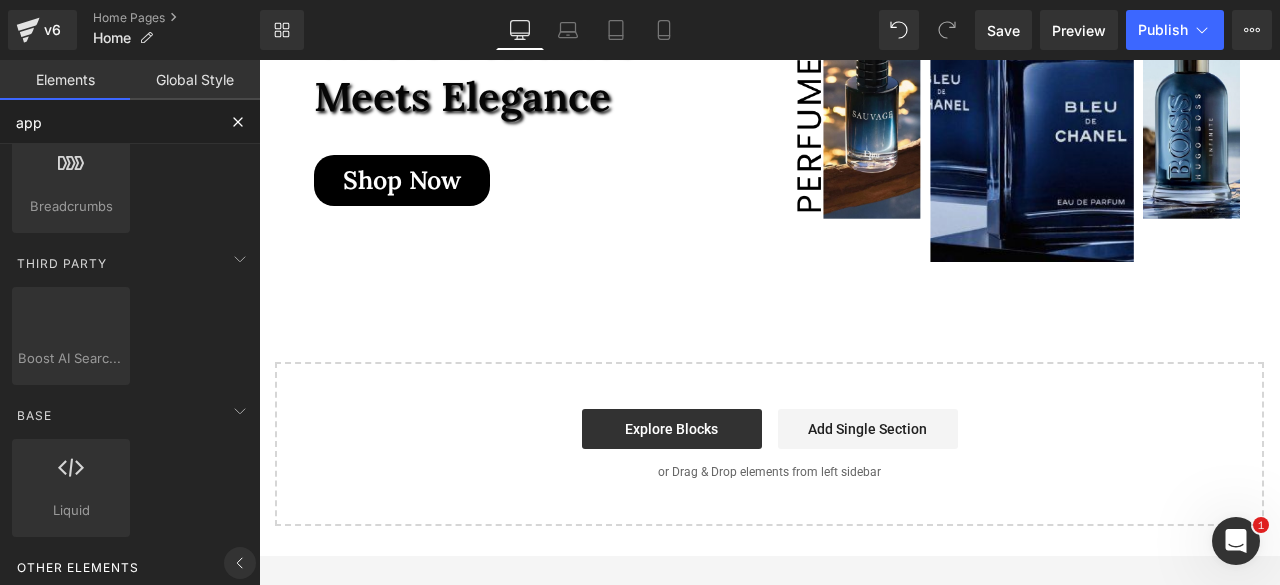 type on "app" 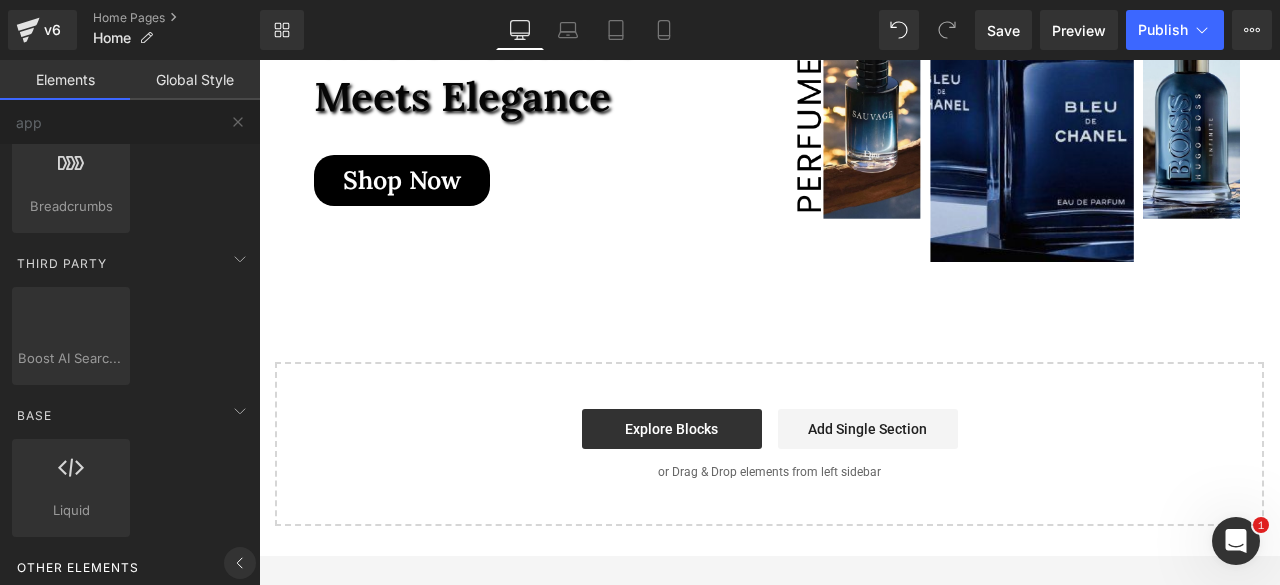 click 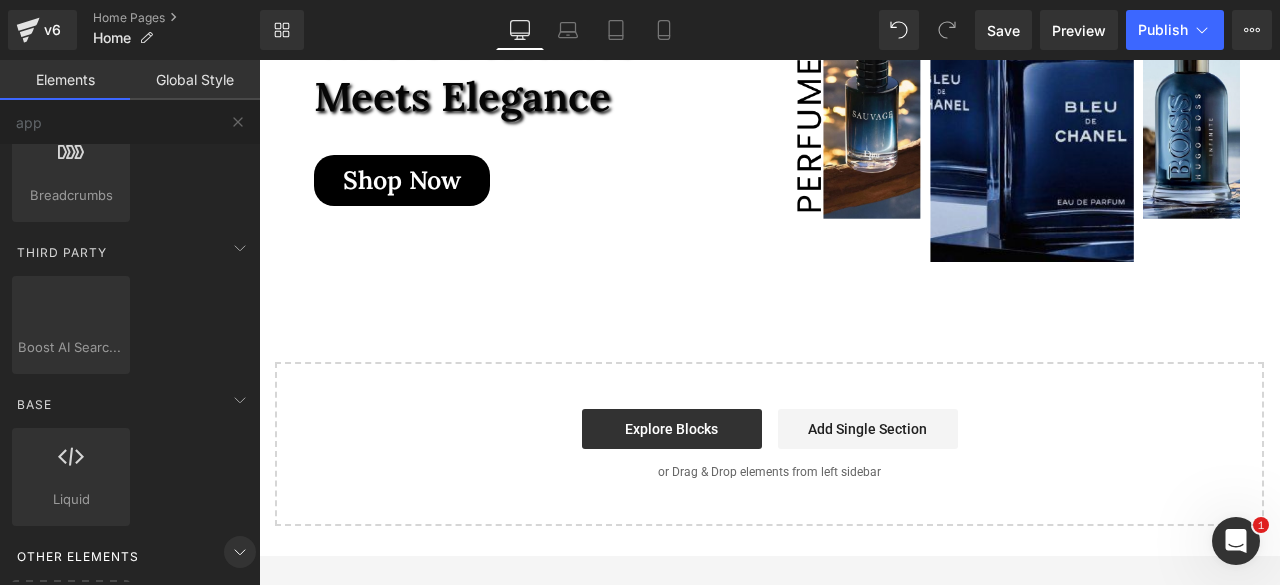 scroll, scrollTop: 174, scrollLeft: 0, axis: vertical 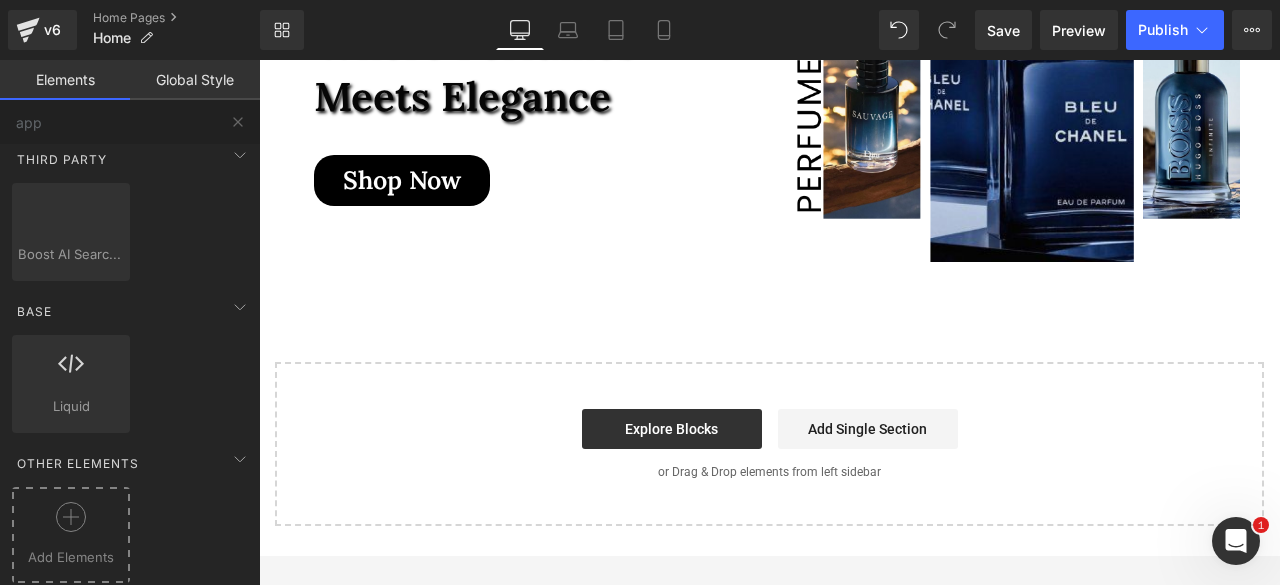 click 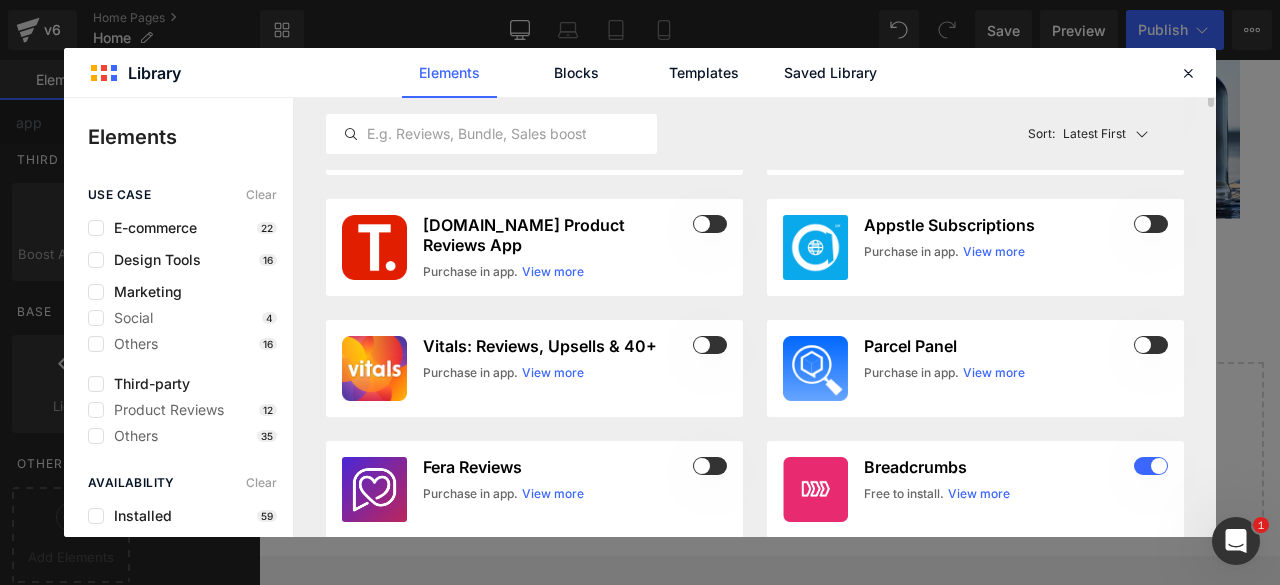 scroll, scrollTop: 0, scrollLeft: 0, axis: both 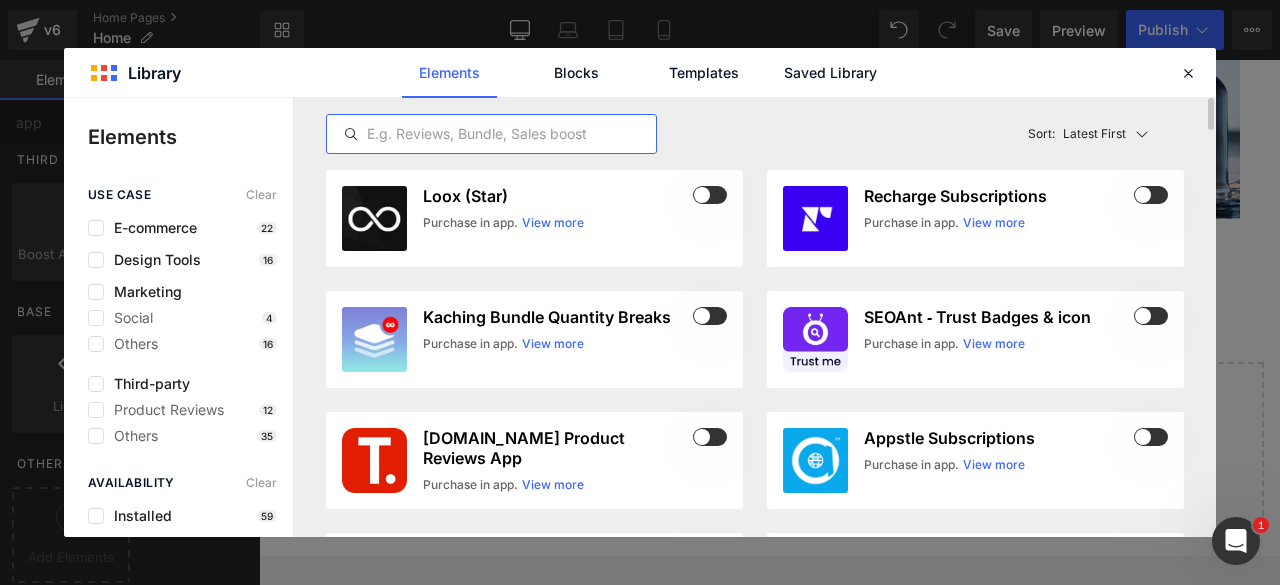 click at bounding box center (491, 134) 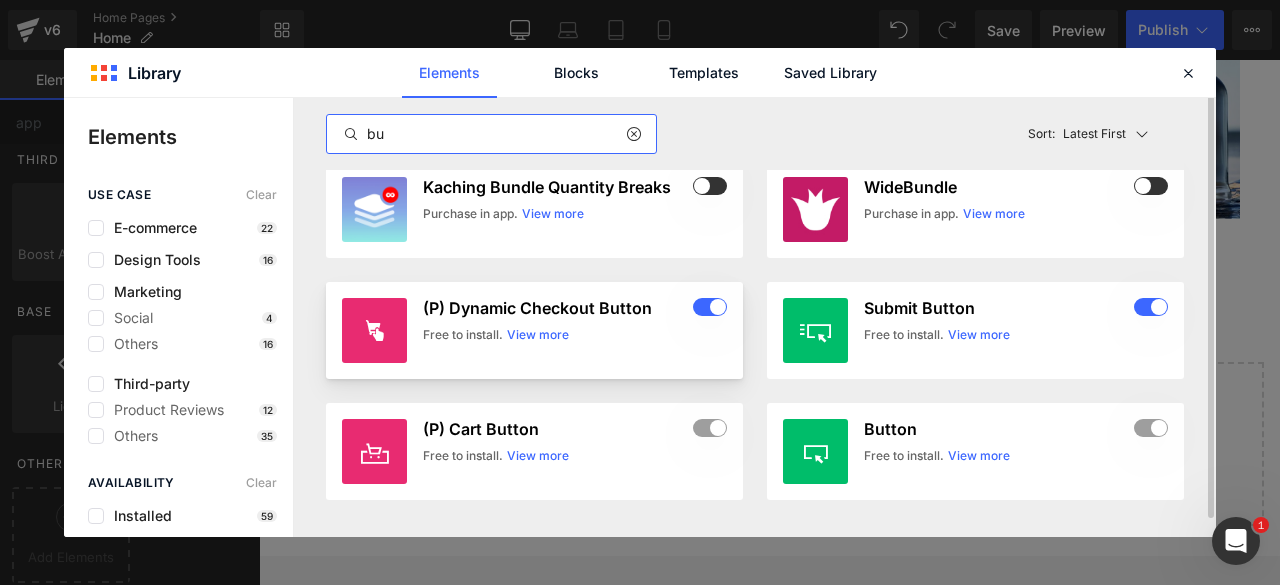 scroll, scrollTop: 0, scrollLeft: 0, axis: both 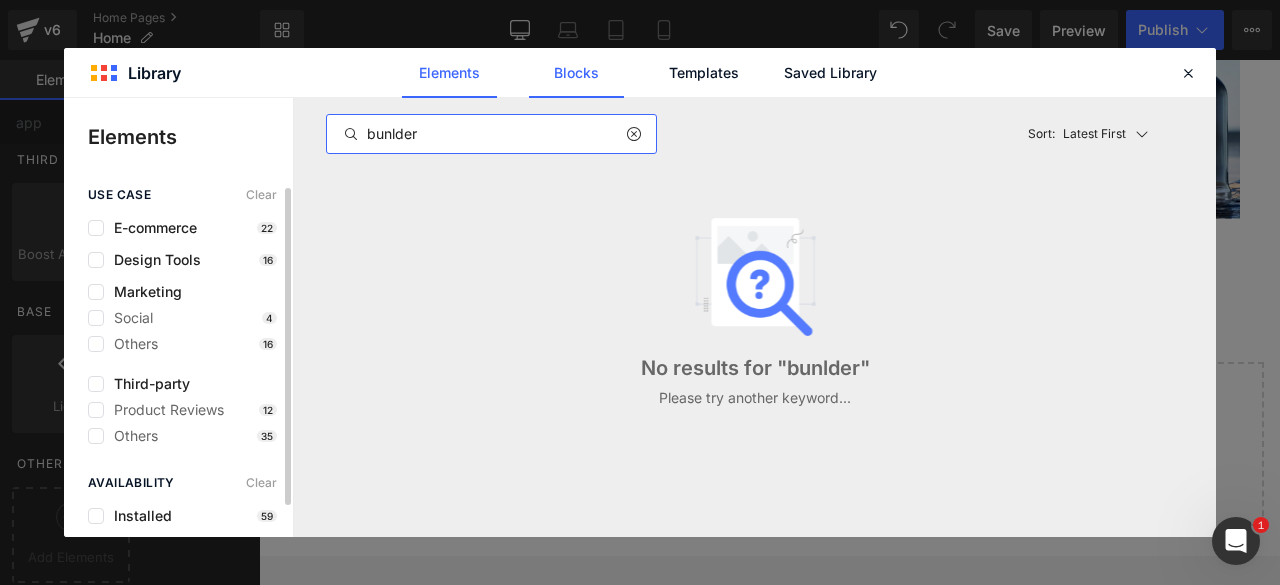 type on "bunlder" 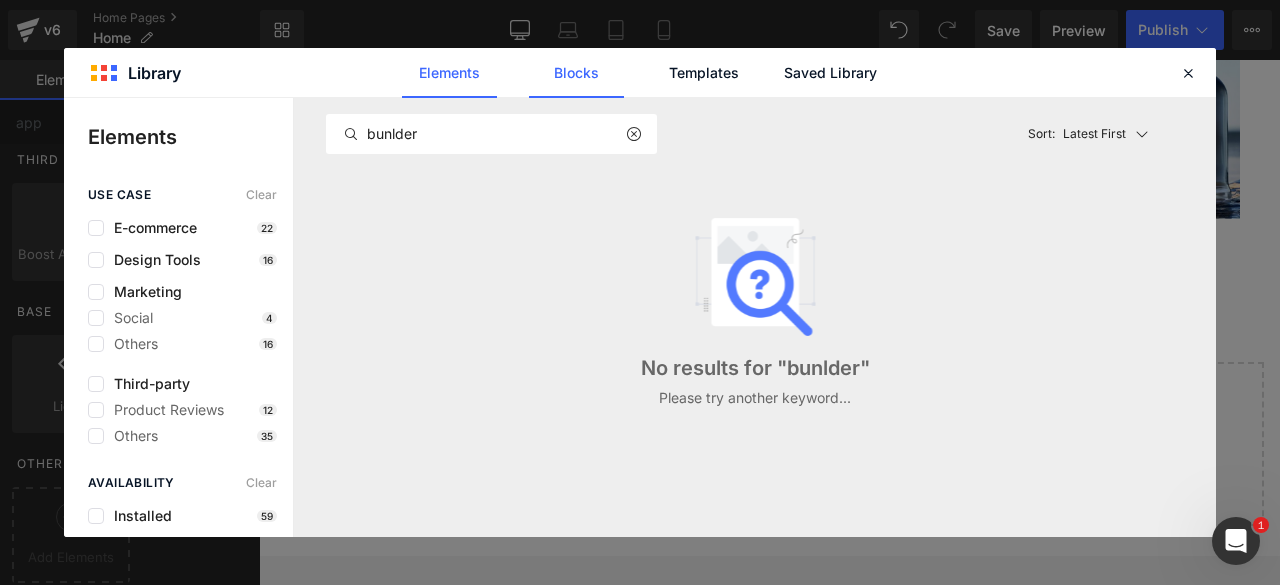 click on "Blocks" 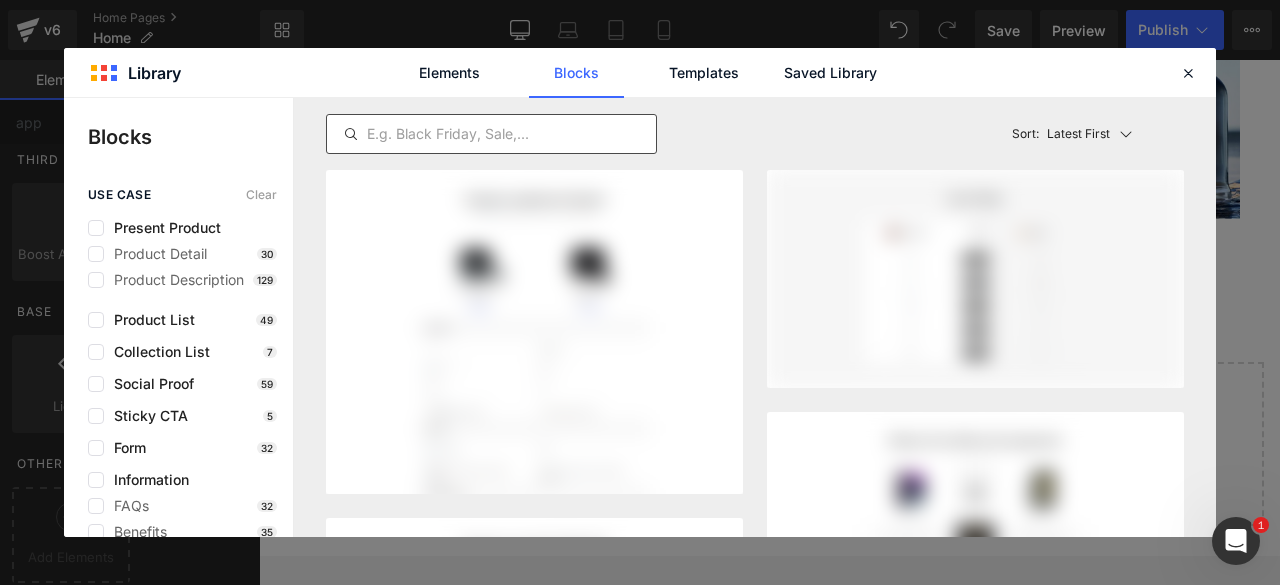 click at bounding box center (491, 134) 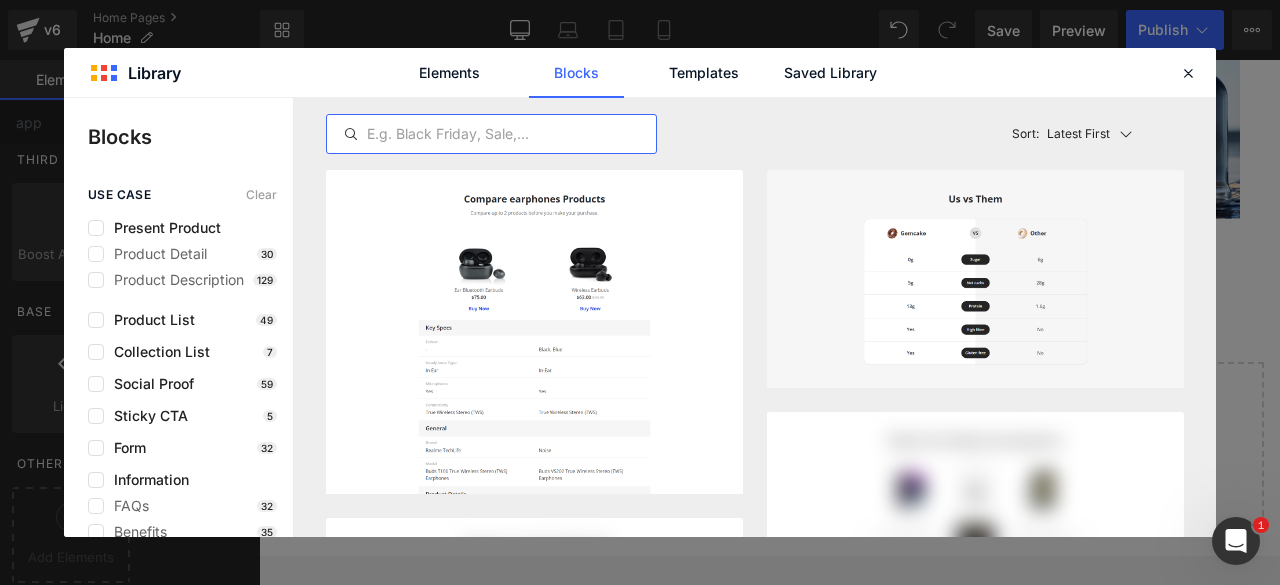 click at bounding box center [491, 134] 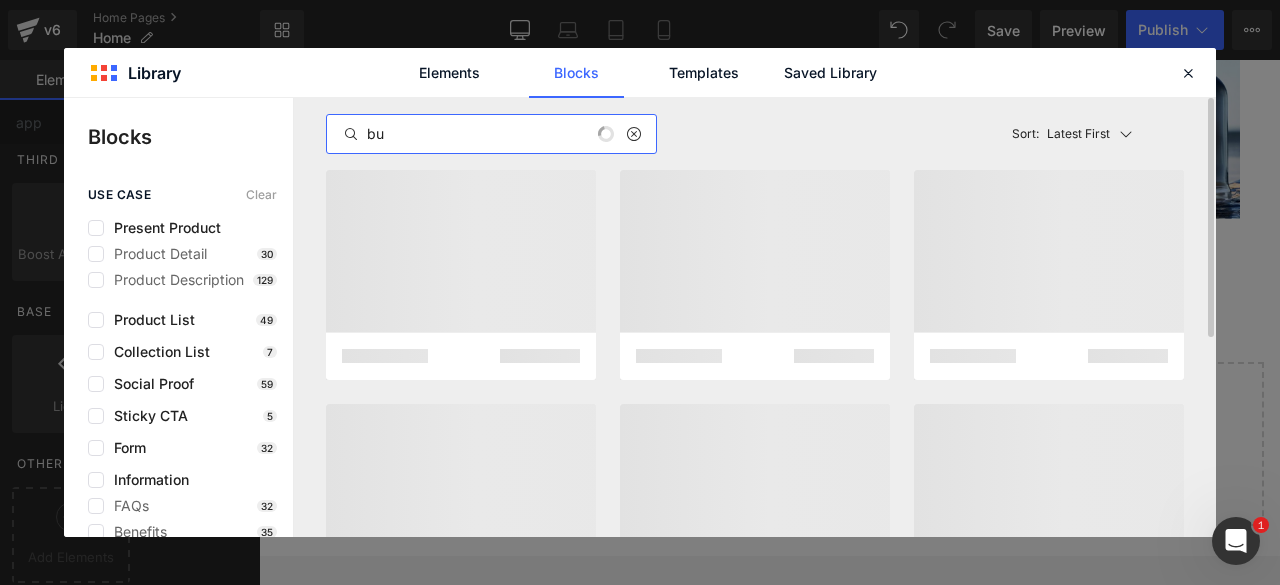 type on "bun" 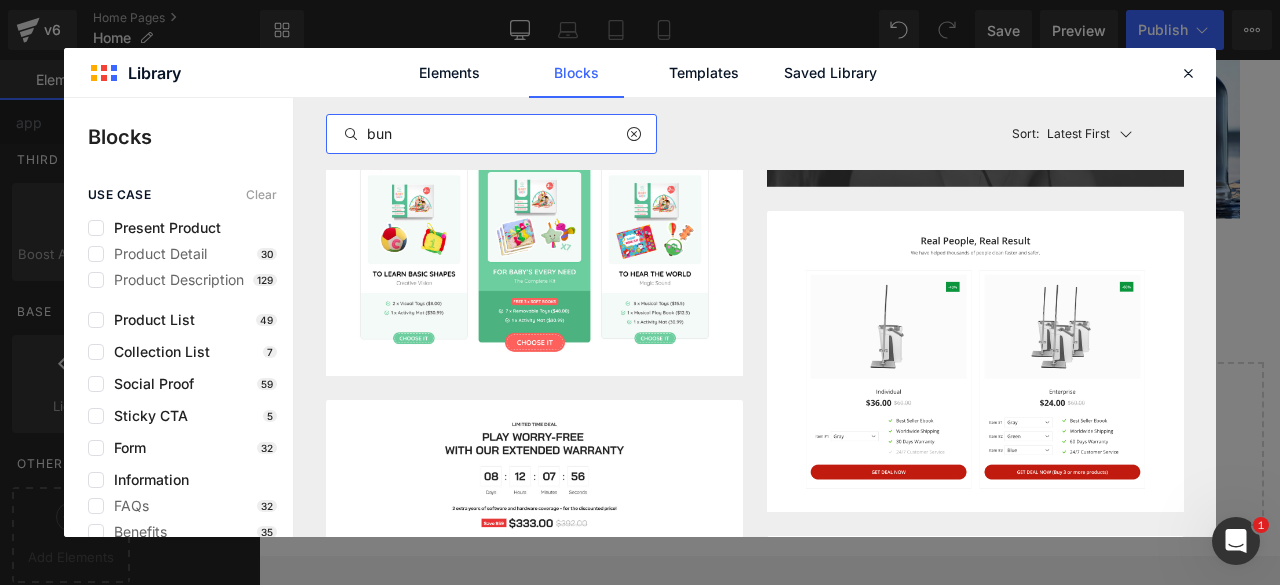 scroll, scrollTop: 0, scrollLeft: 0, axis: both 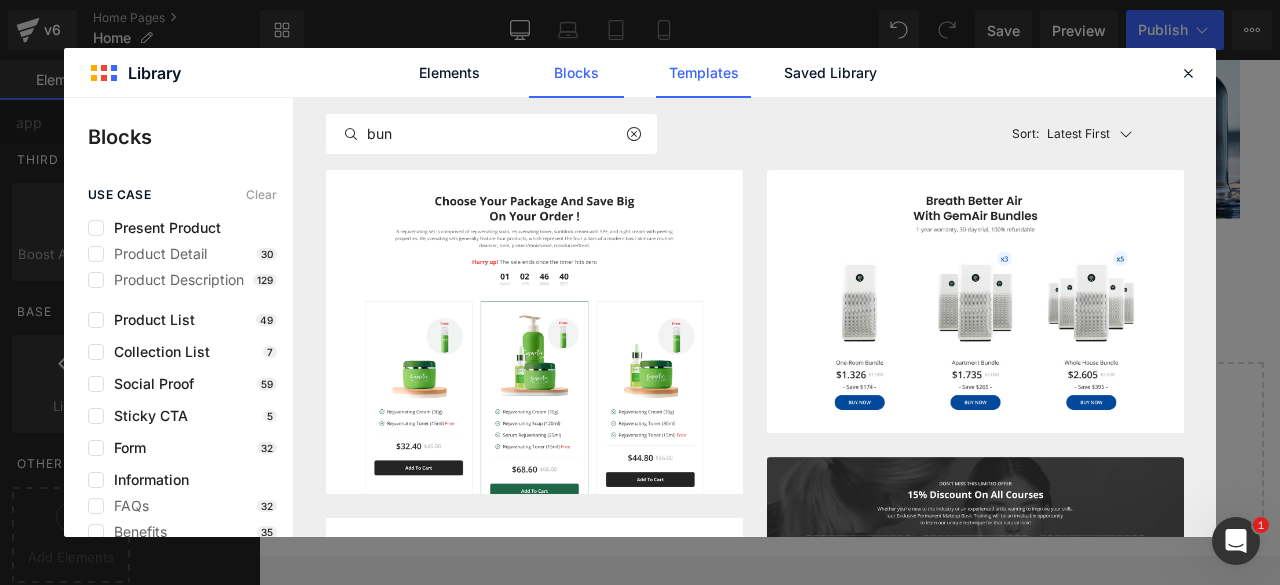 click on "Templates" 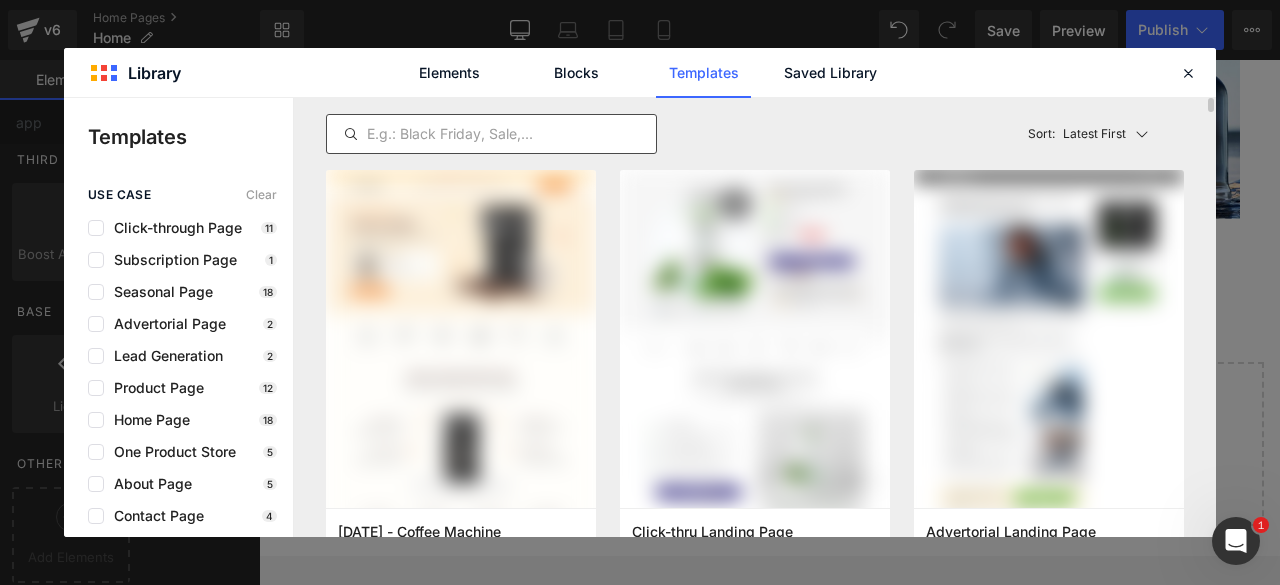 click at bounding box center (491, 134) 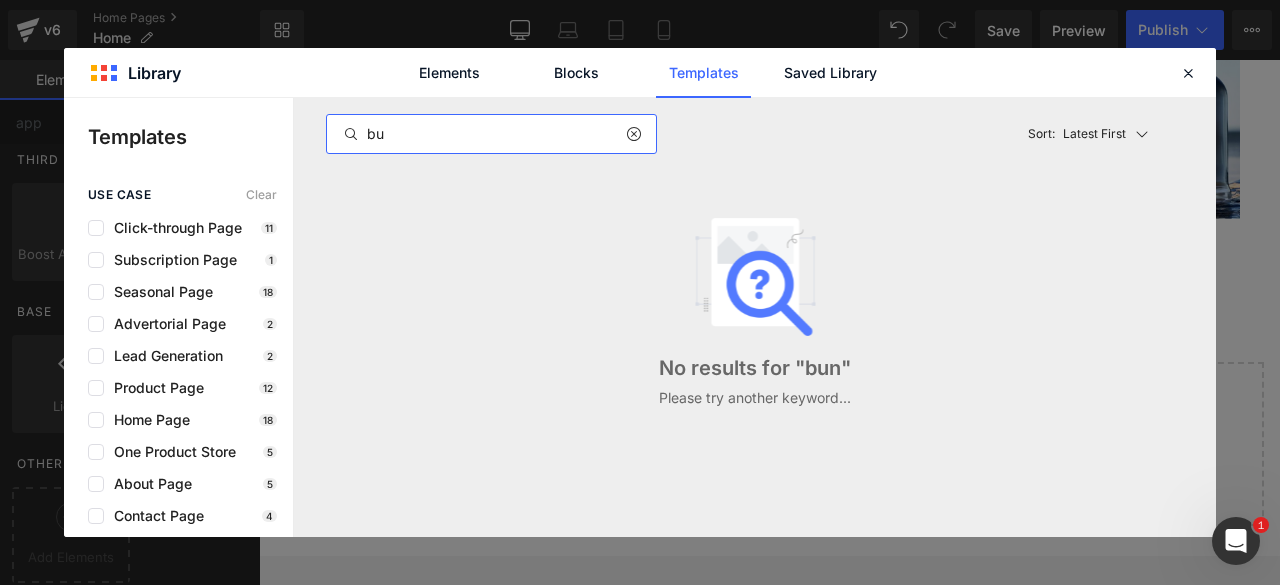 type on "b" 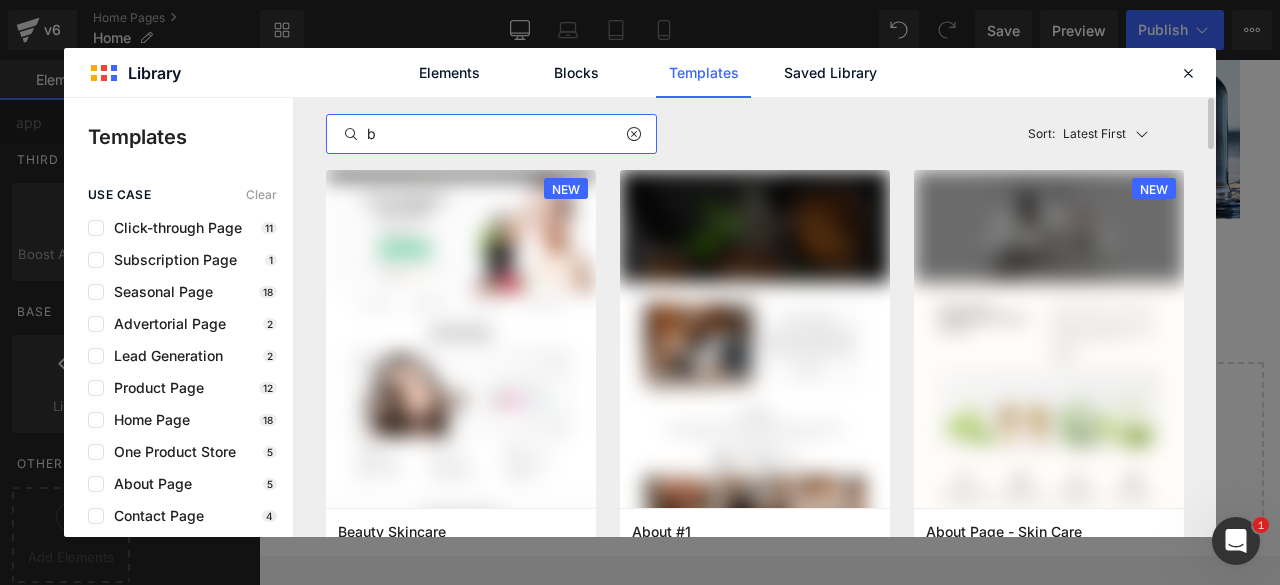 type 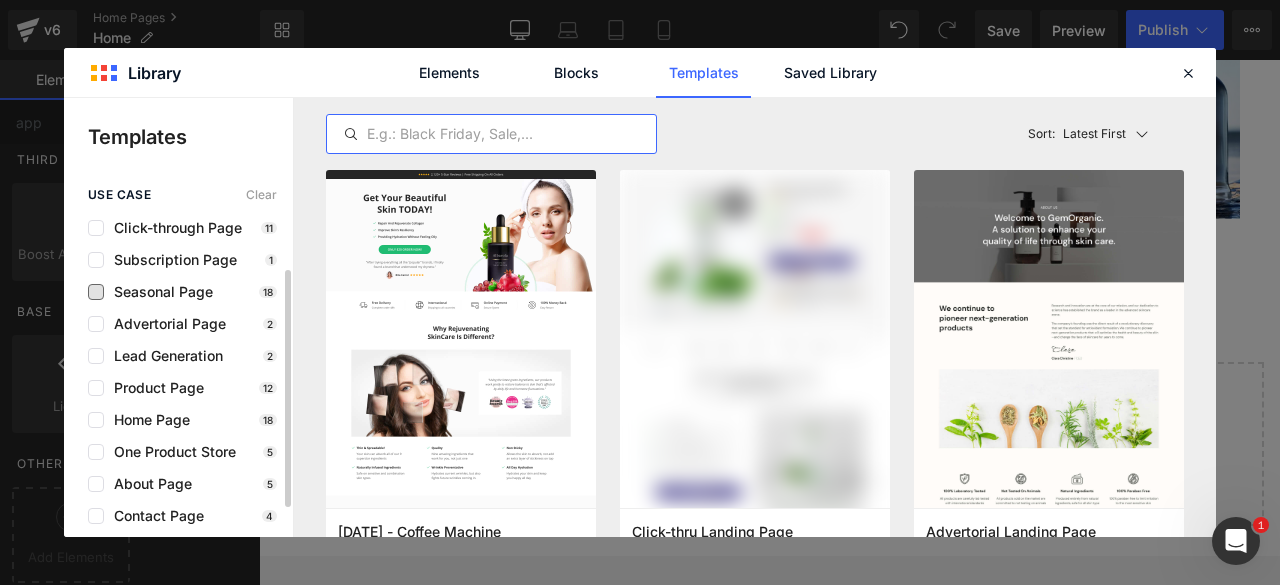 scroll, scrollTop: 162, scrollLeft: 0, axis: vertical 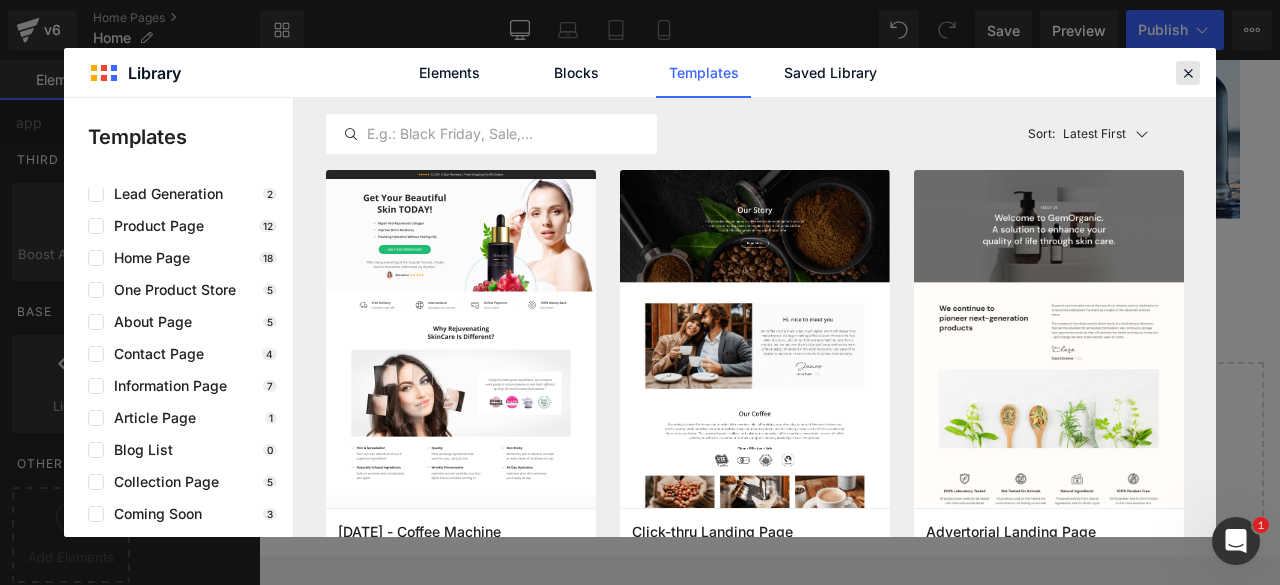 click at bounding box center (1188, 73) 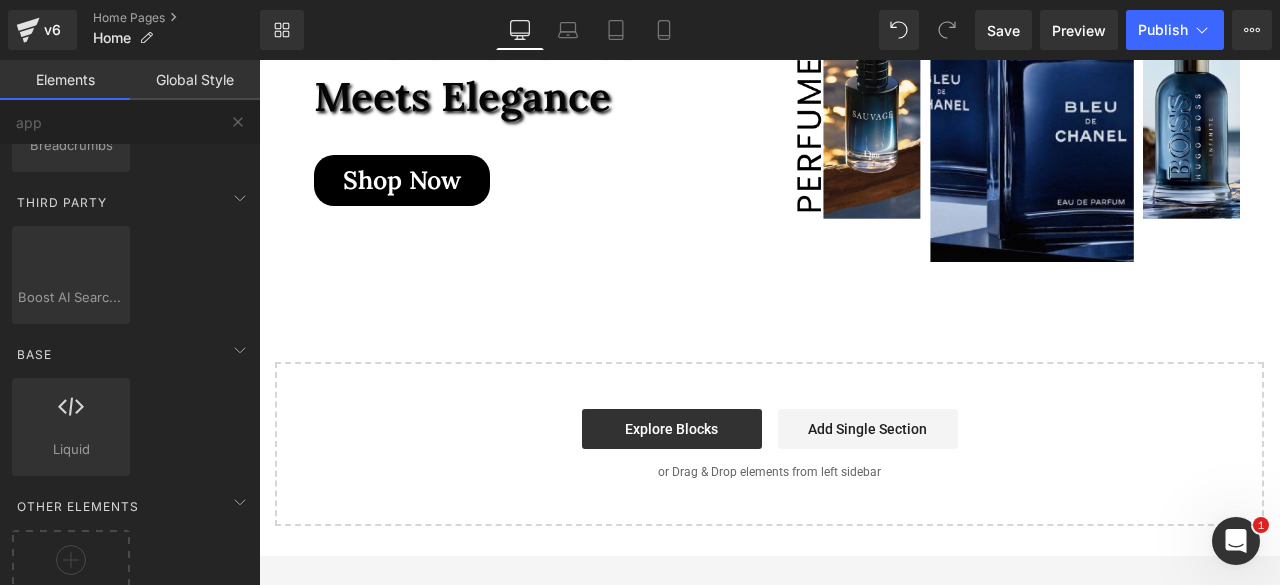 scroll, scrollTop: 174, scrollLeft: 0, axis: vertical 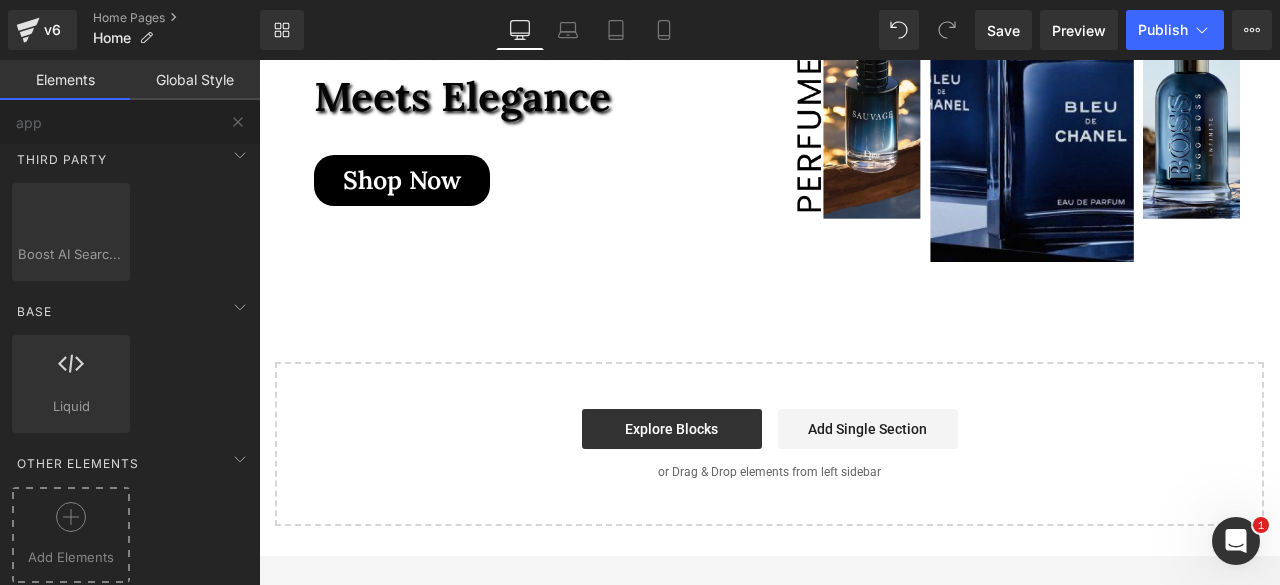 click 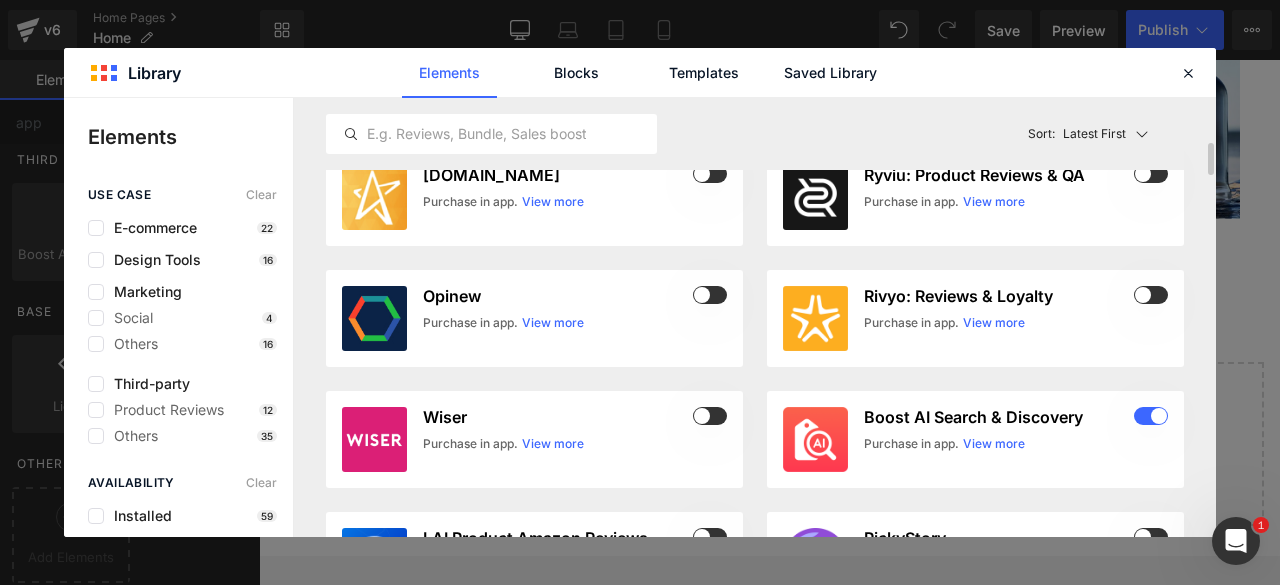 scroll, scrollTop: 627, scrollLeft: 0, axis: vertical 